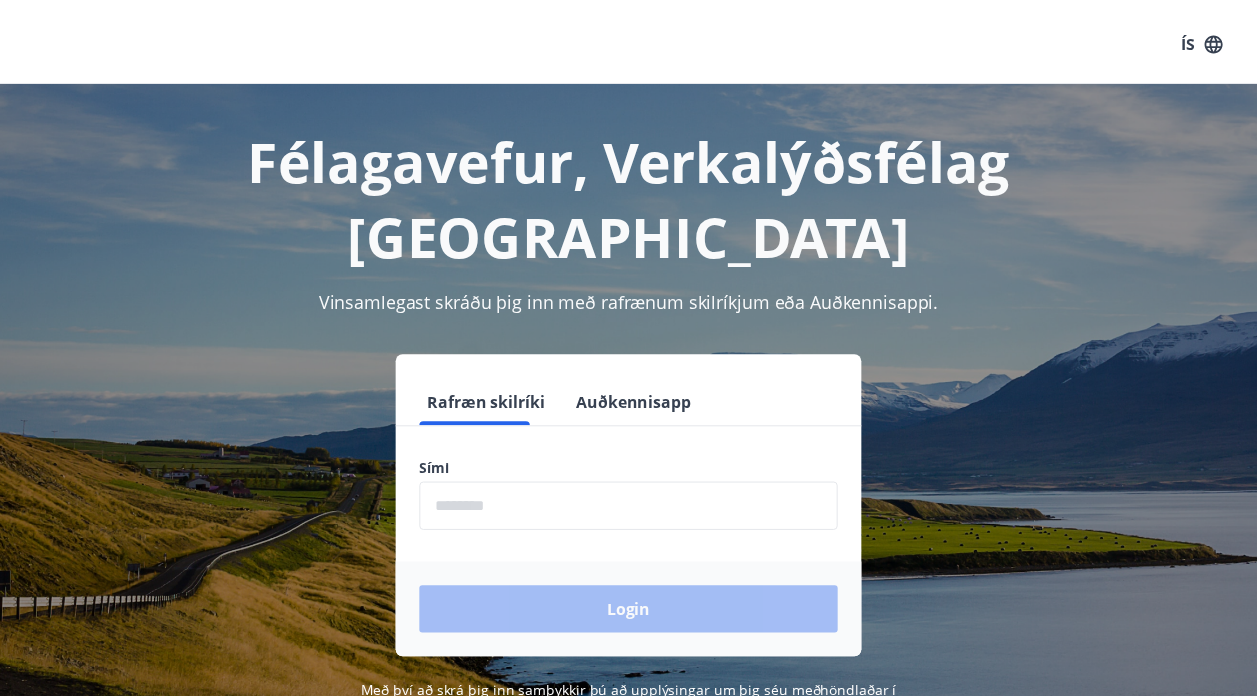 scroll, scrollTop: 0, scrollLeft: 0, axis: both 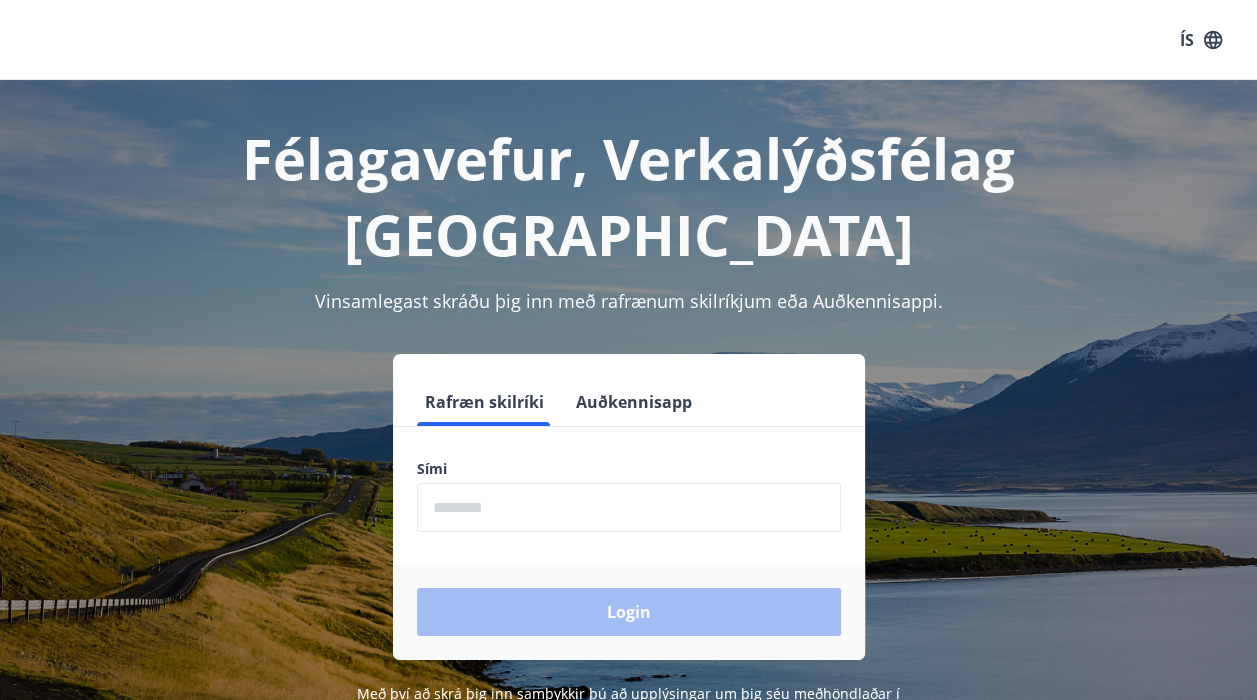 click at bounding box center [629, 507] 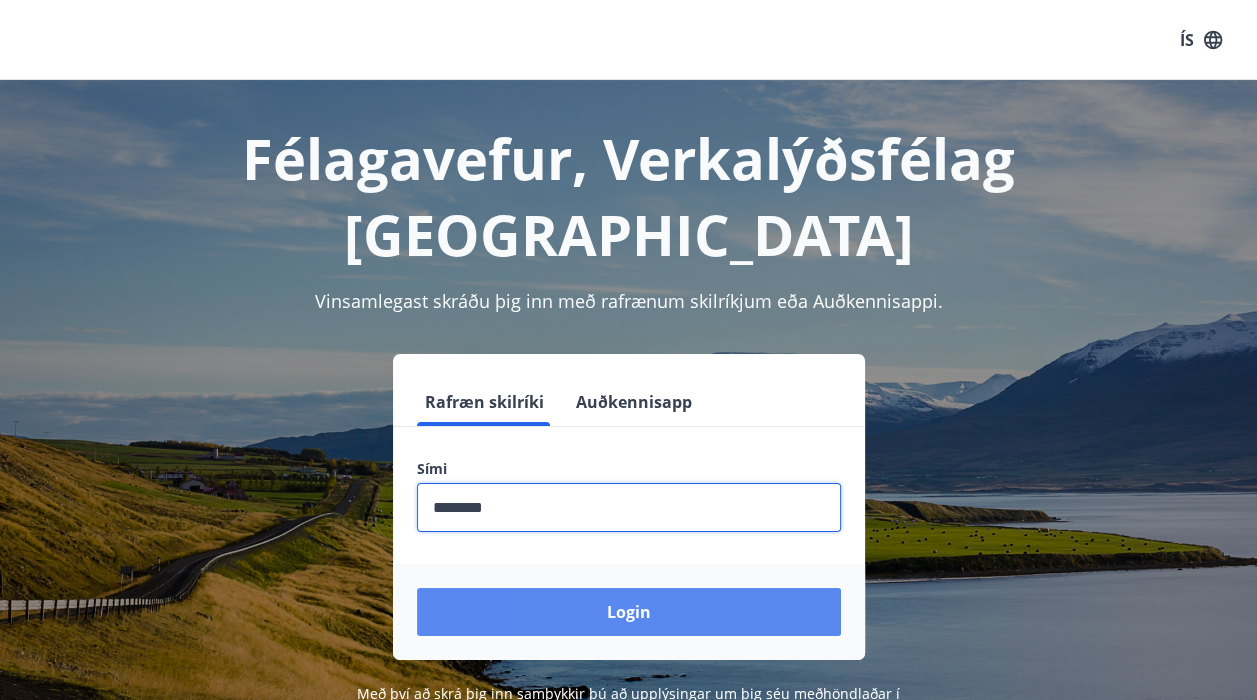type on "********" 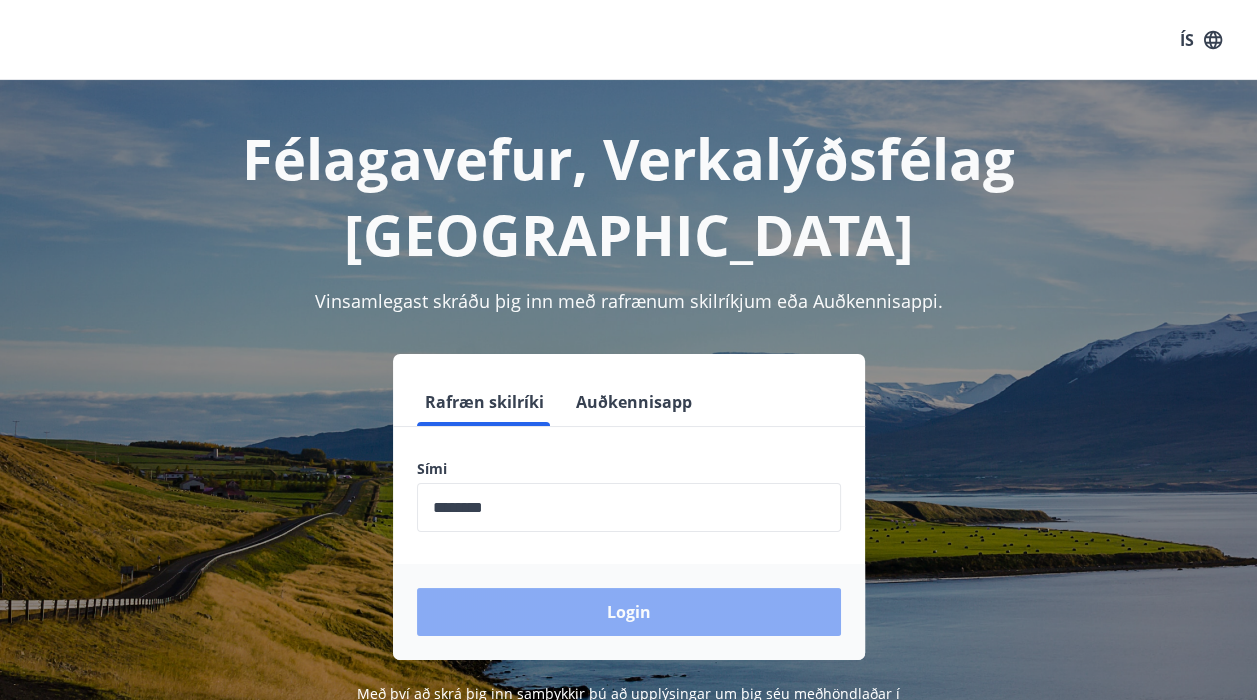click on "Login" at bounding box center (629, 612) 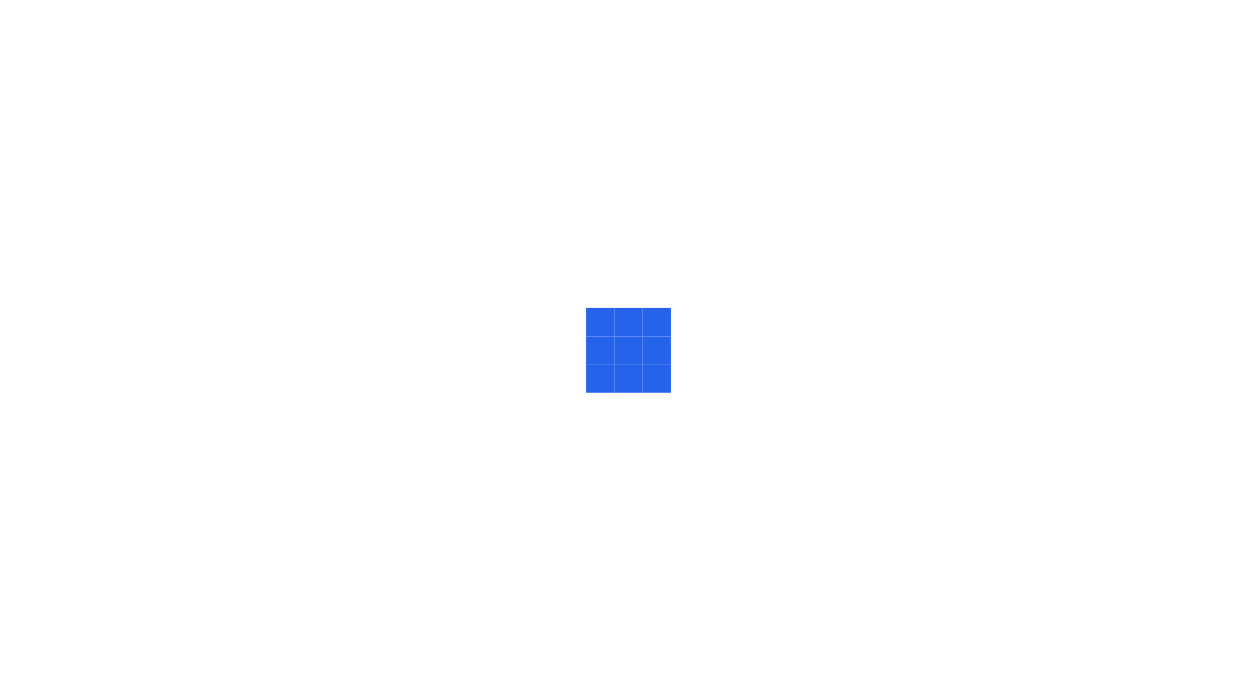 scroll, scrollTop: 0, scrollLeft: 0, axis: both 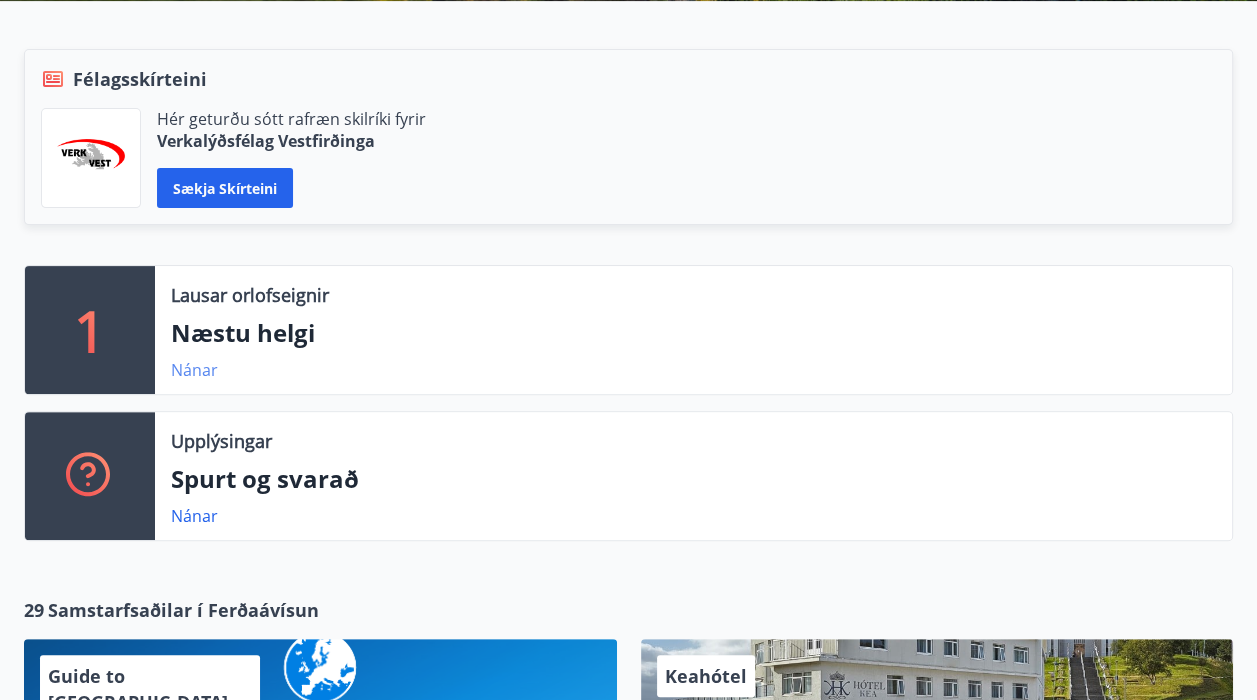 click on "Nánar" at bounding box center (194, 370) 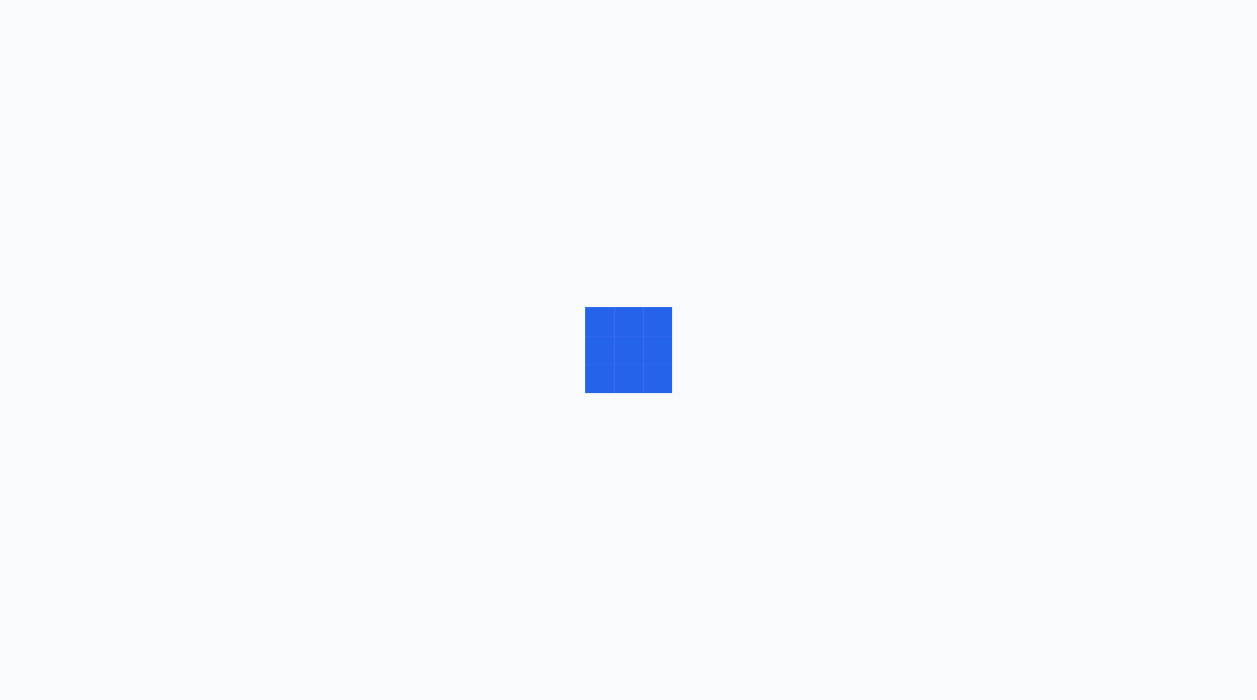 scroll, scrollTop: 0, scrollLeft: 0, axis: both 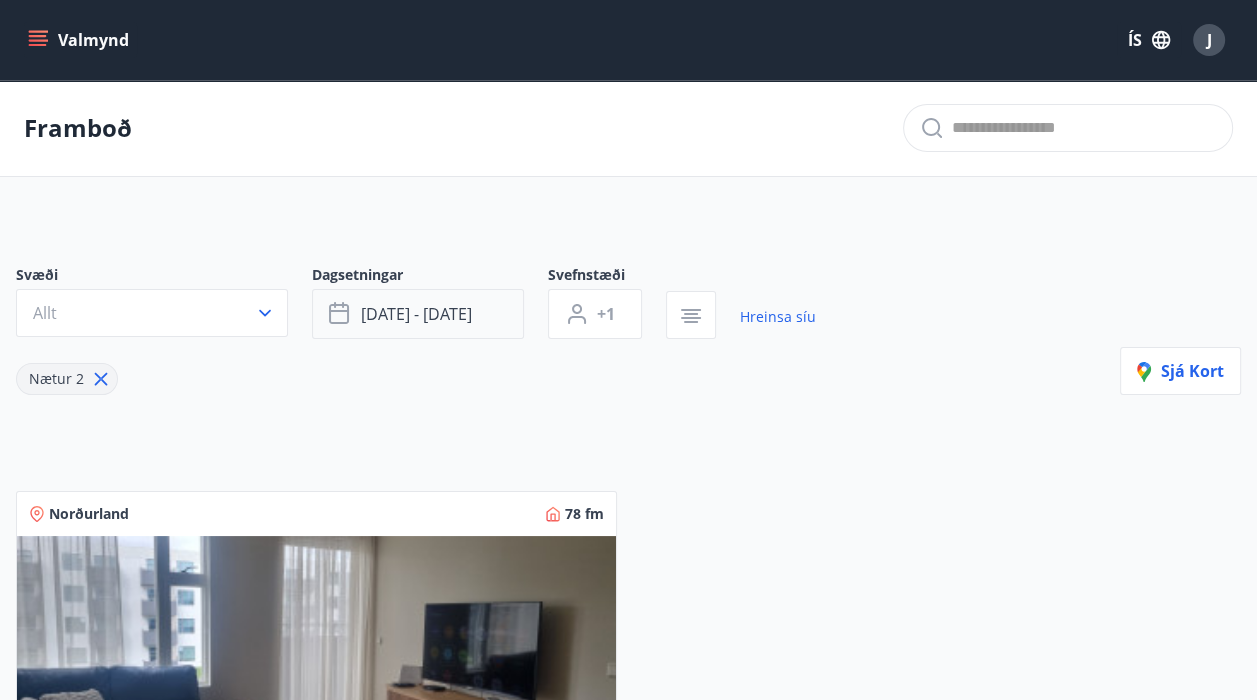 click 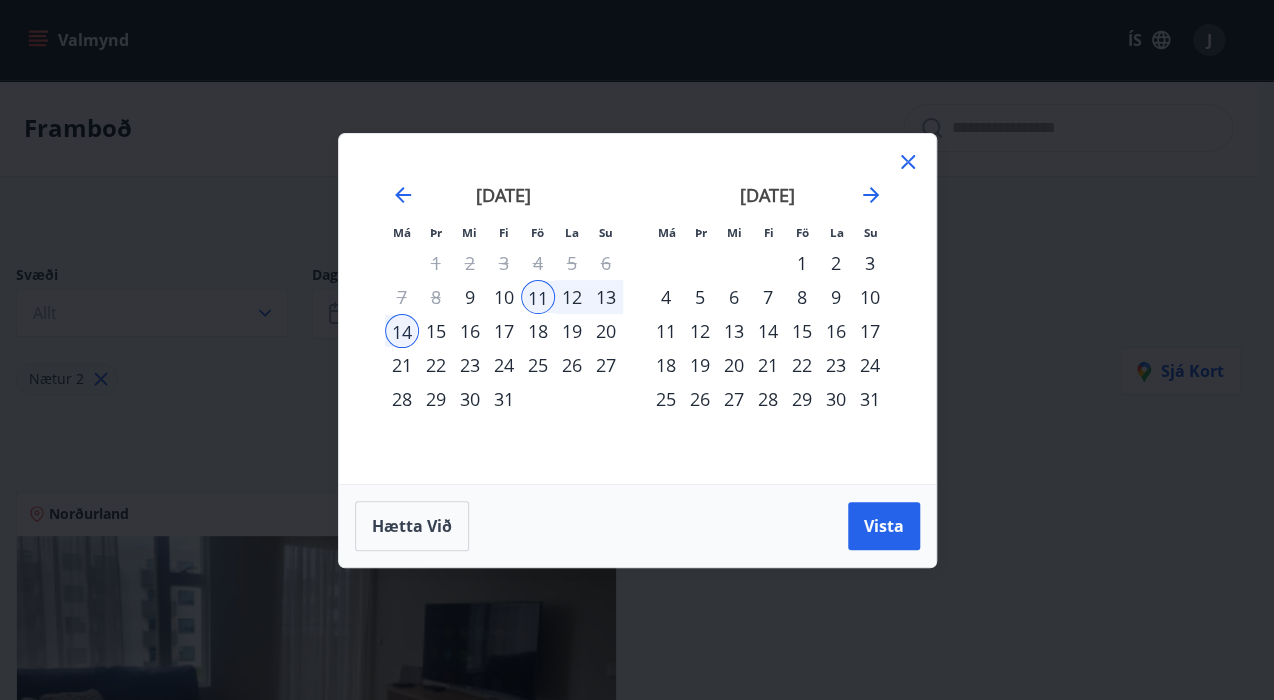 click on "1" at bounding box center [802, 263] 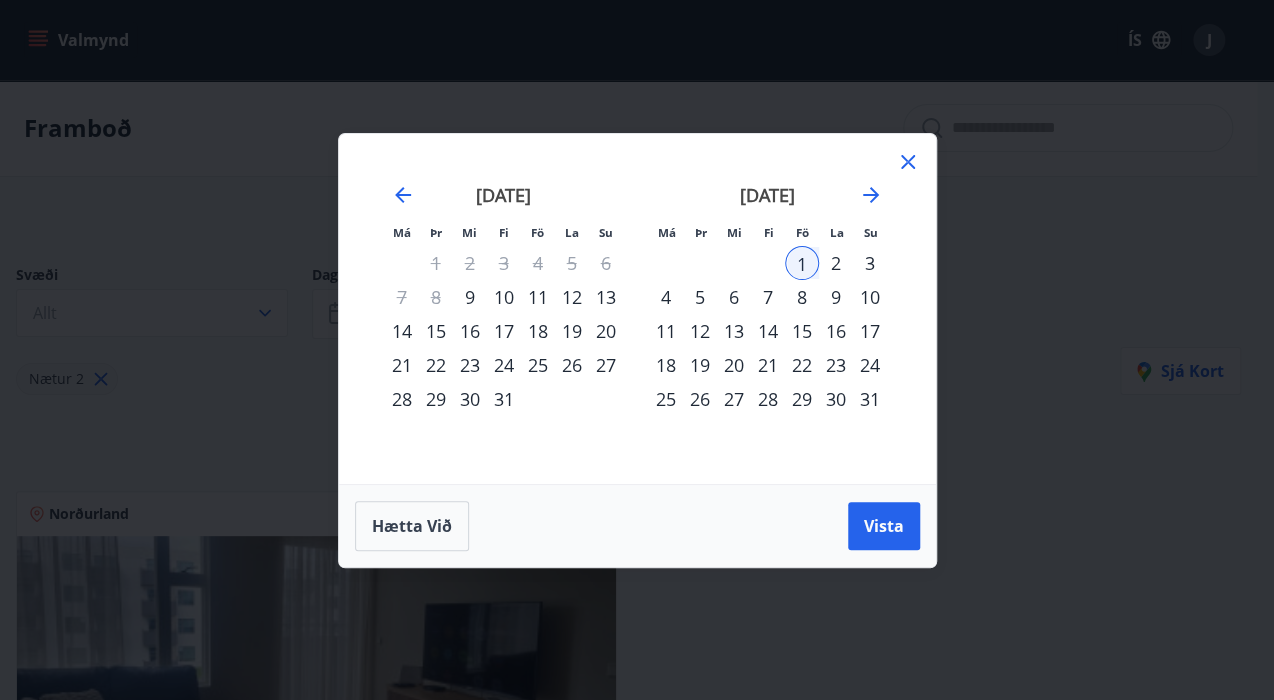 click on "5" at bounding box center [700, 297] 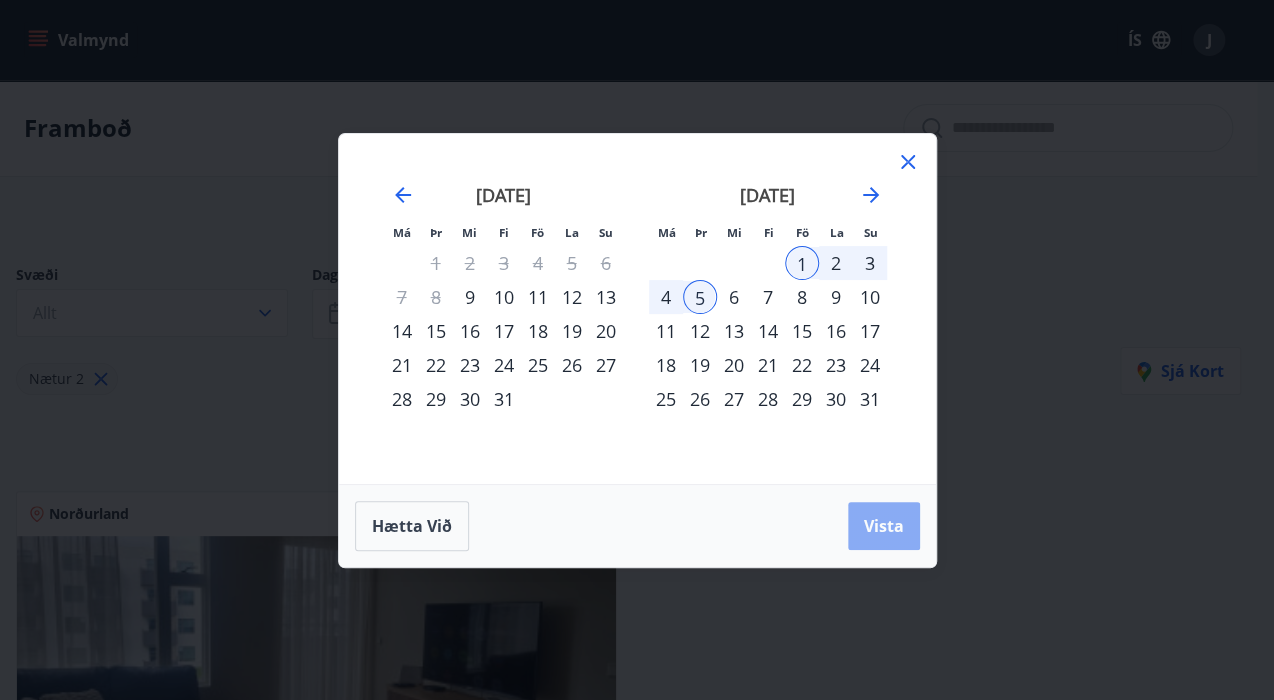 click on "Vista" at bounding box center (884, 526) 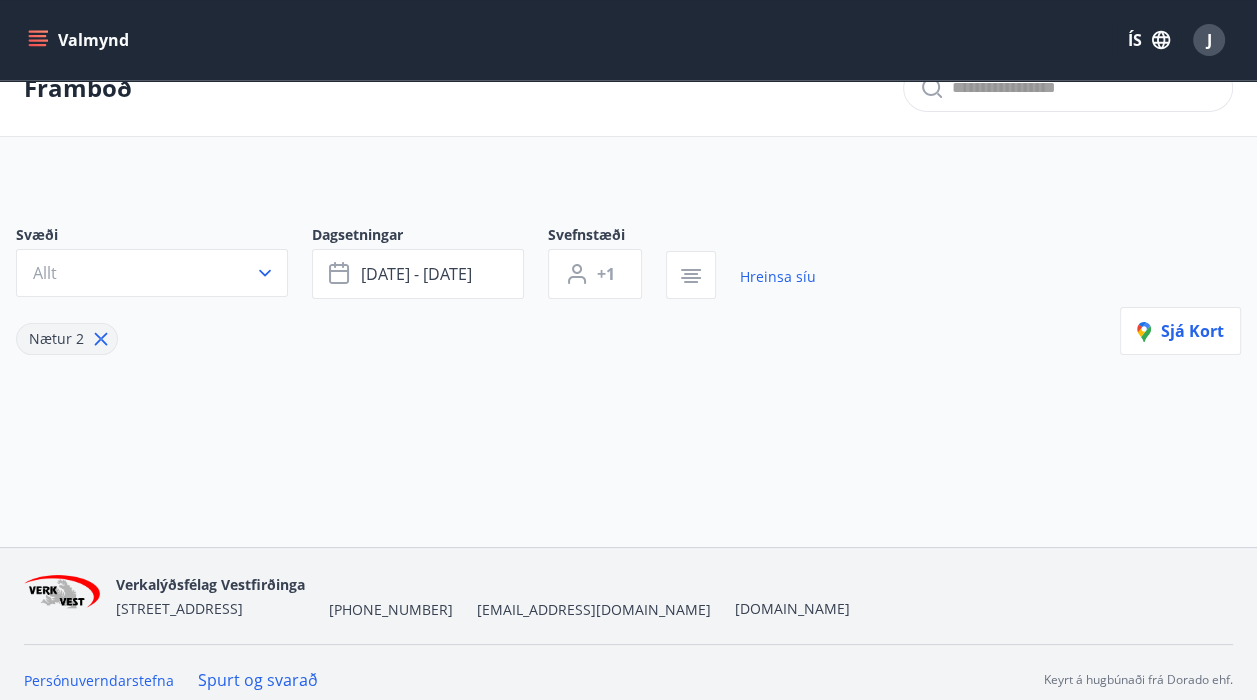 scroll, scrollTop: 54, scrollLeft: 0, axis: vertical 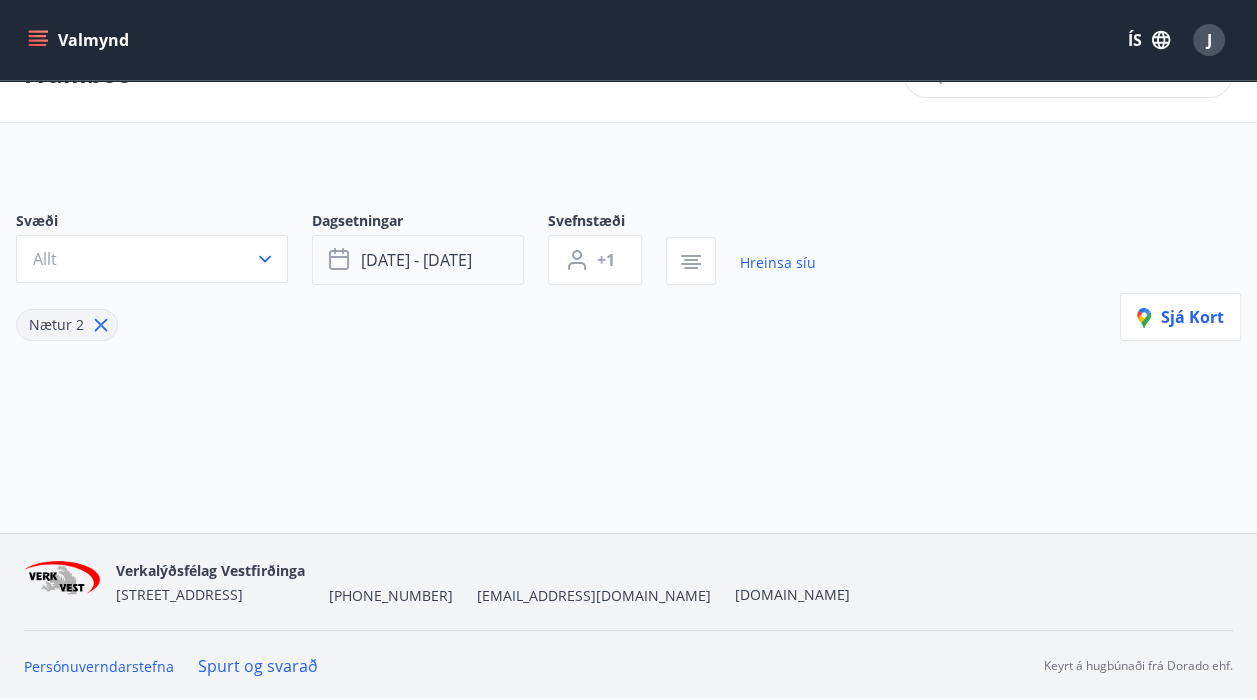 click 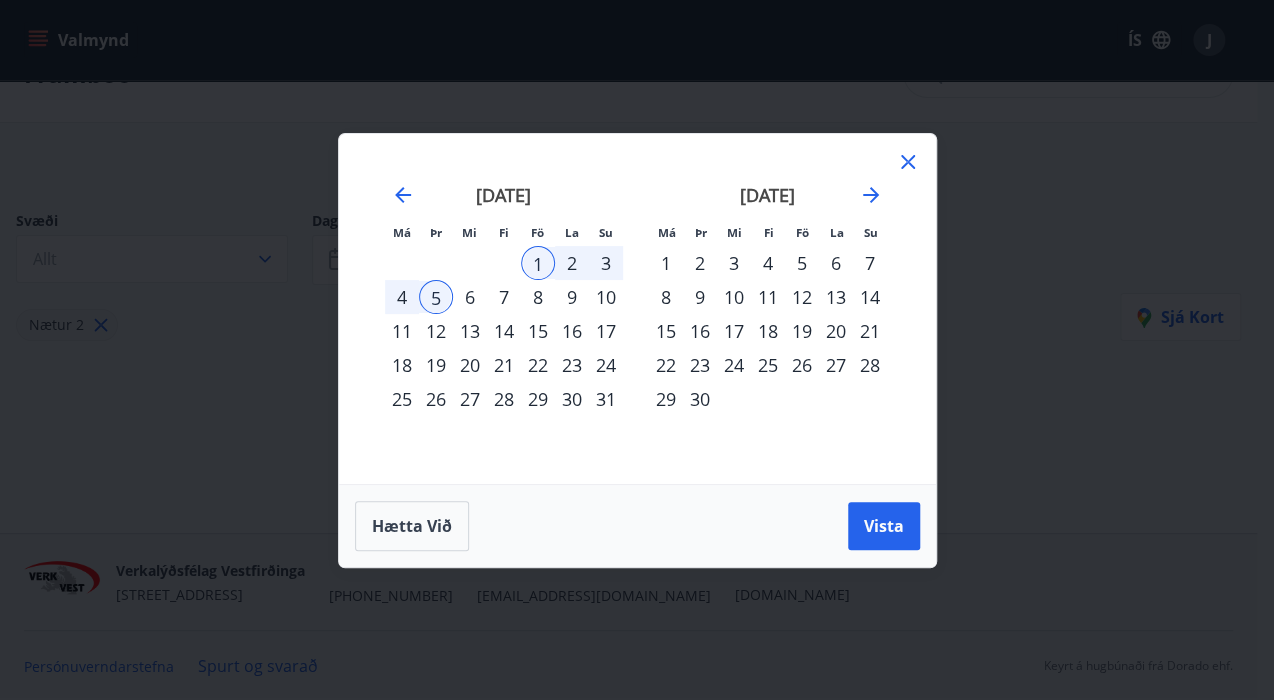 click on "8" at bounding box center (538, 297) 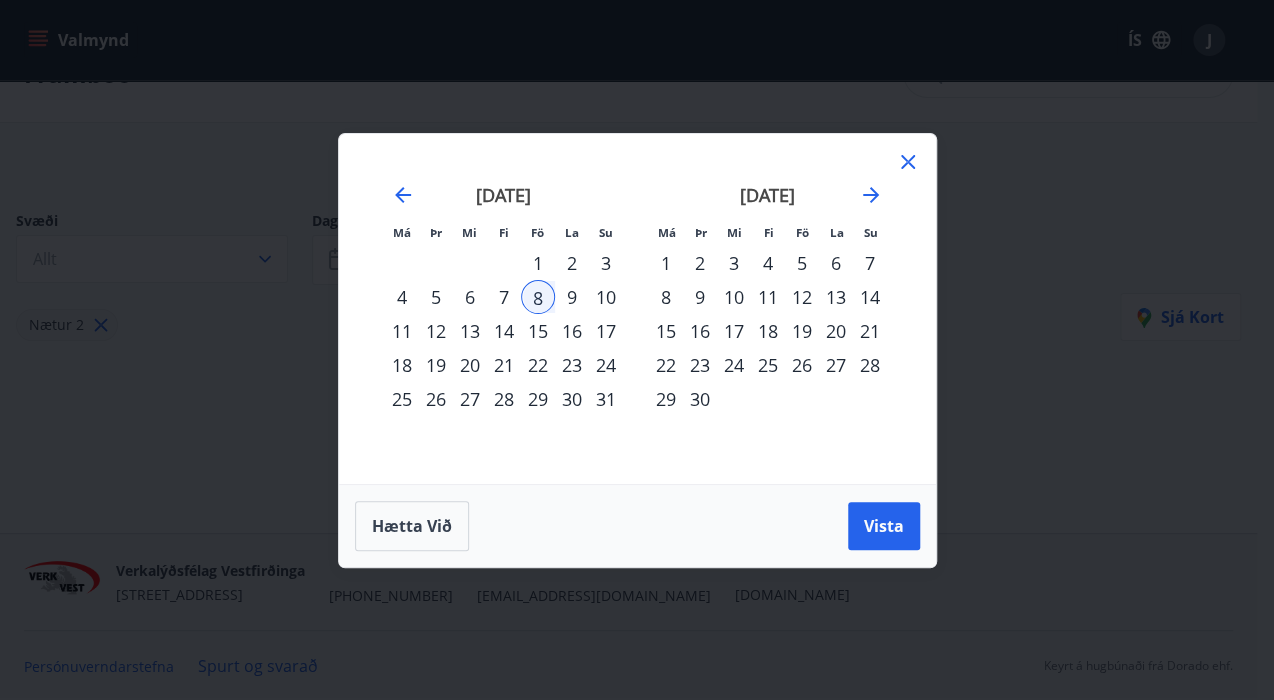 click on "12" at bounding box center [436, 331] 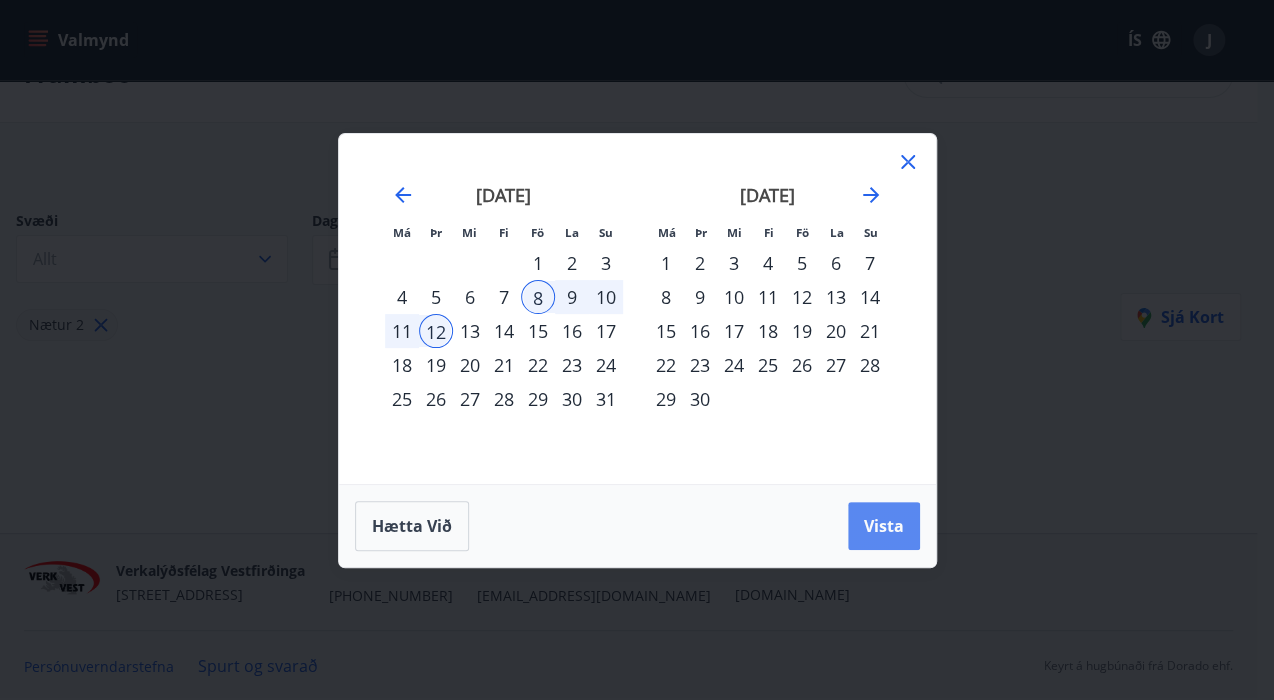 click on "Vista" at bounding box center [884, 526] 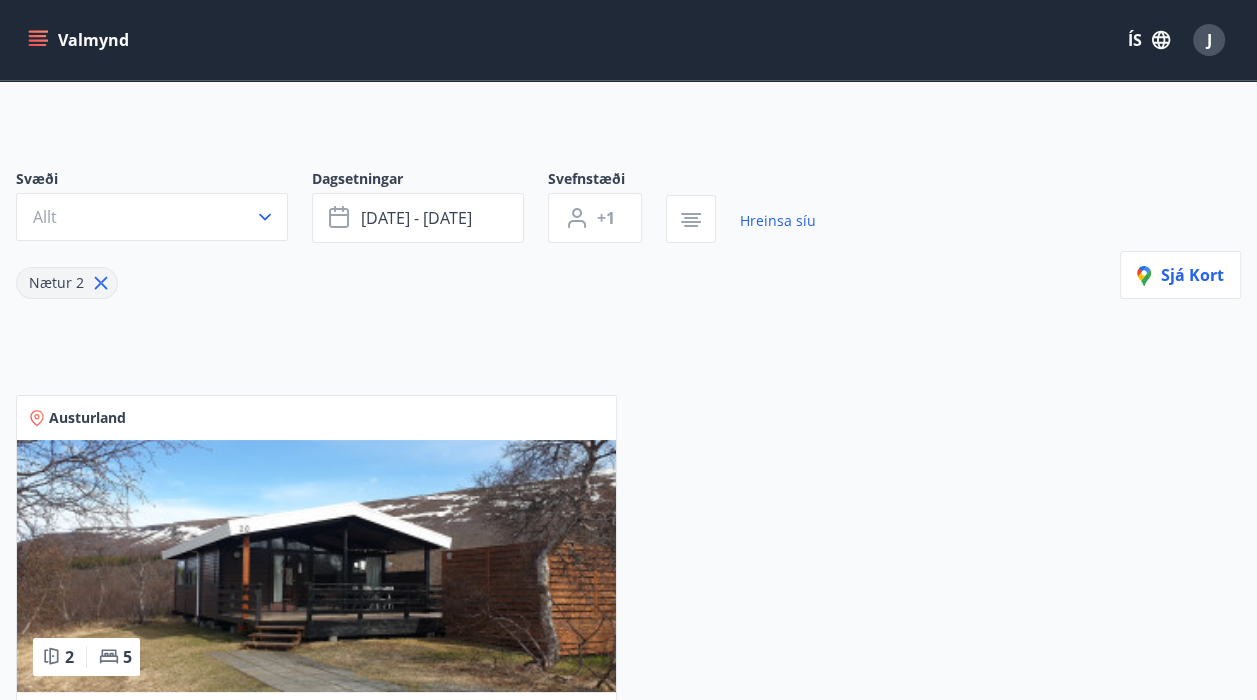 scroll, scrollTop: 44, scrollLeft: 0, axis: vertical 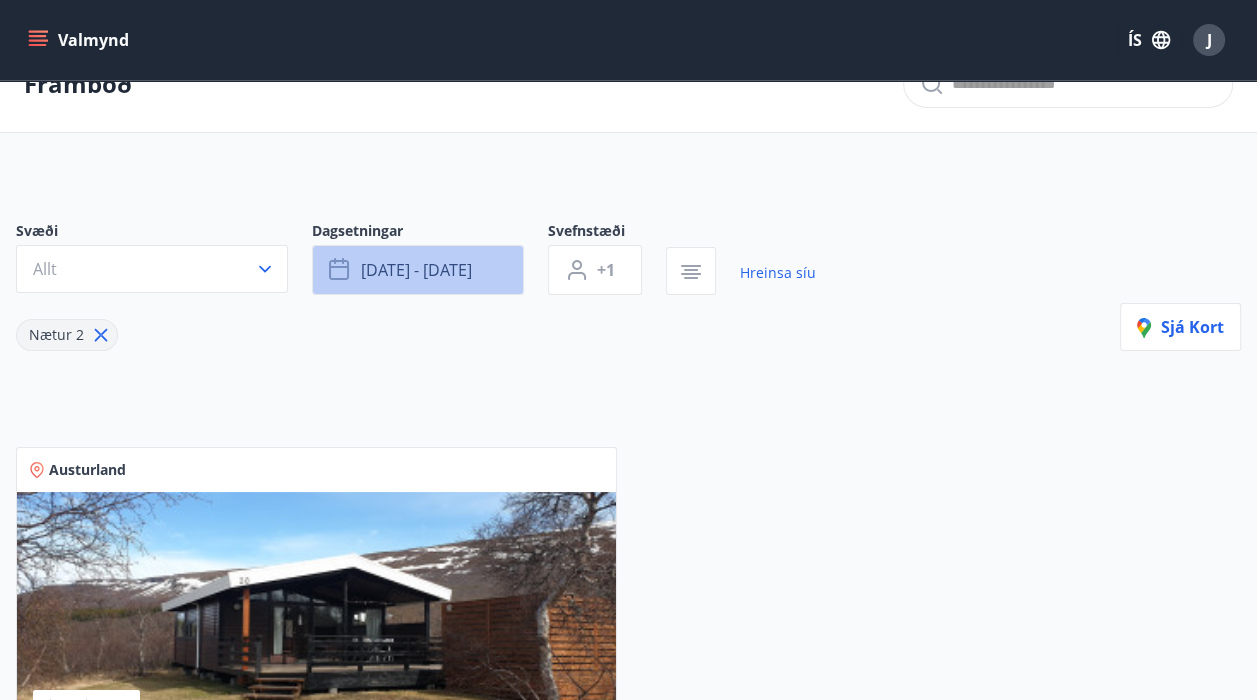 click 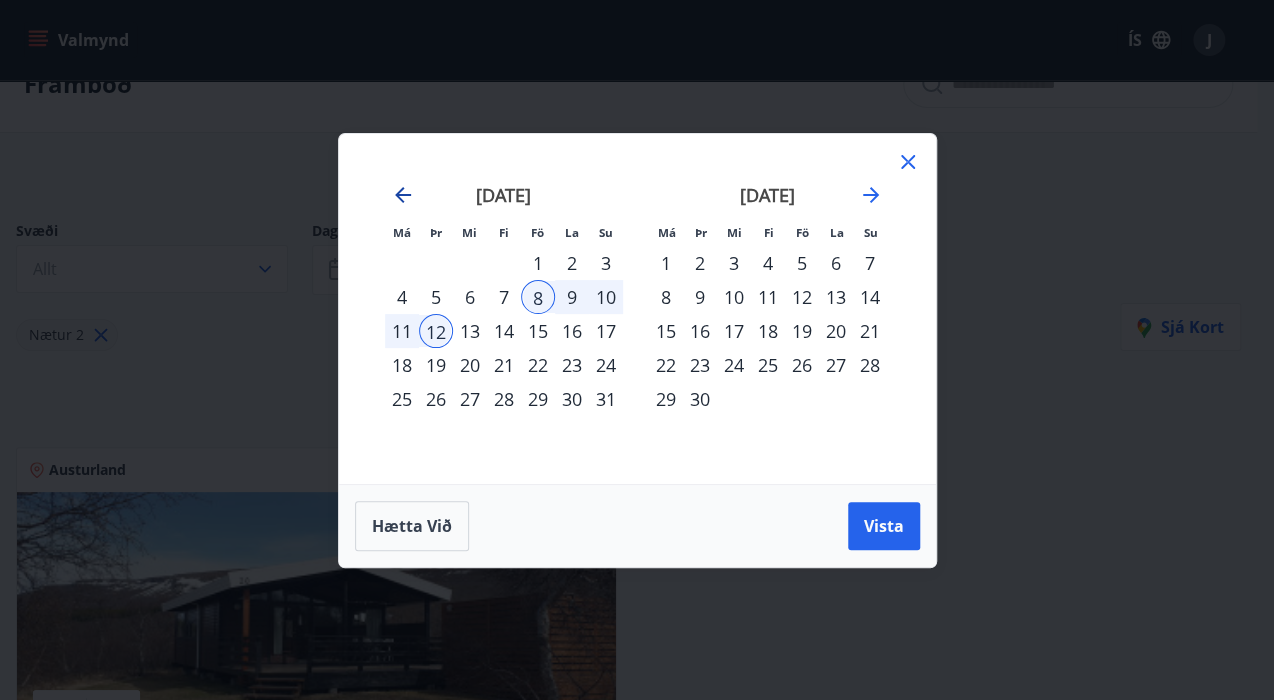 click 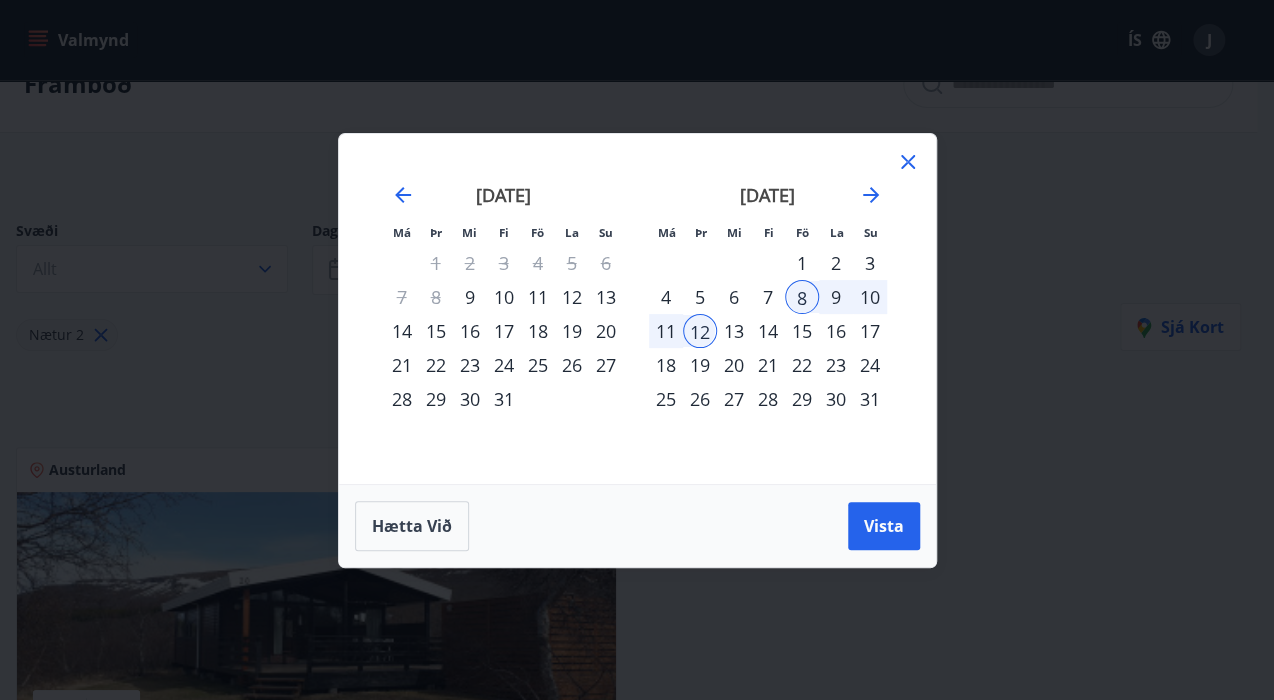 click on "28" at bounding box center [402, 399] 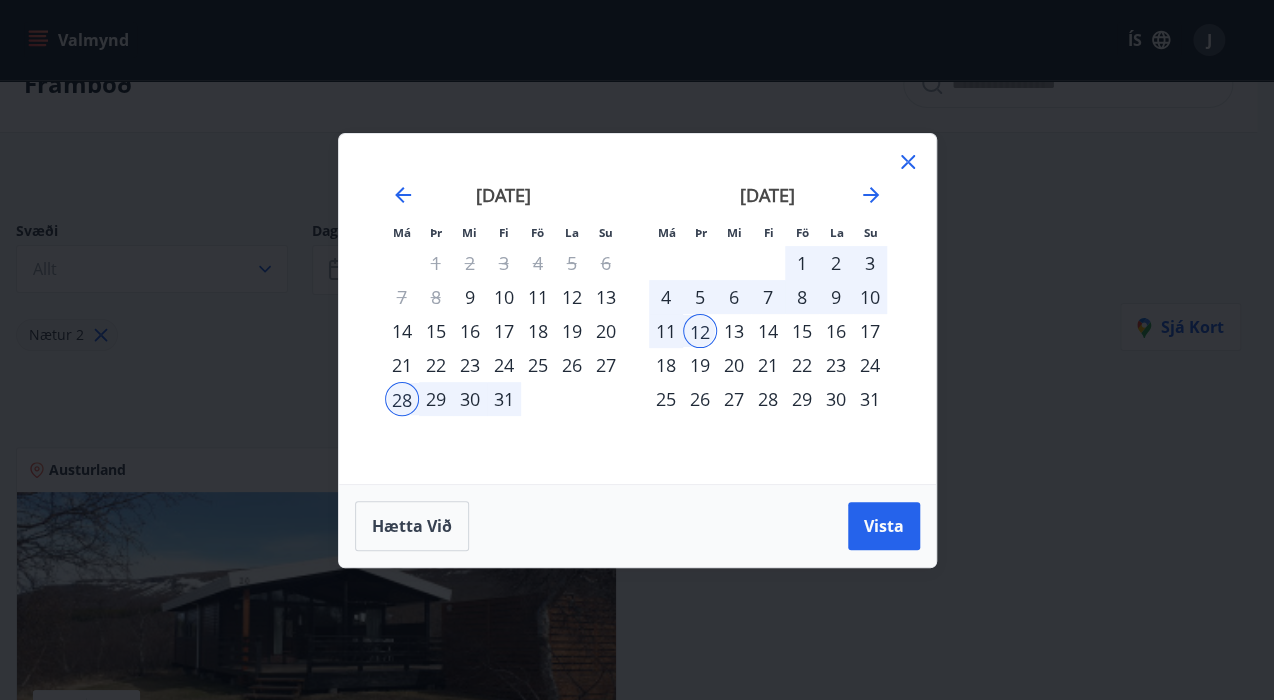 click on "31" at bounding box center (504, 399) 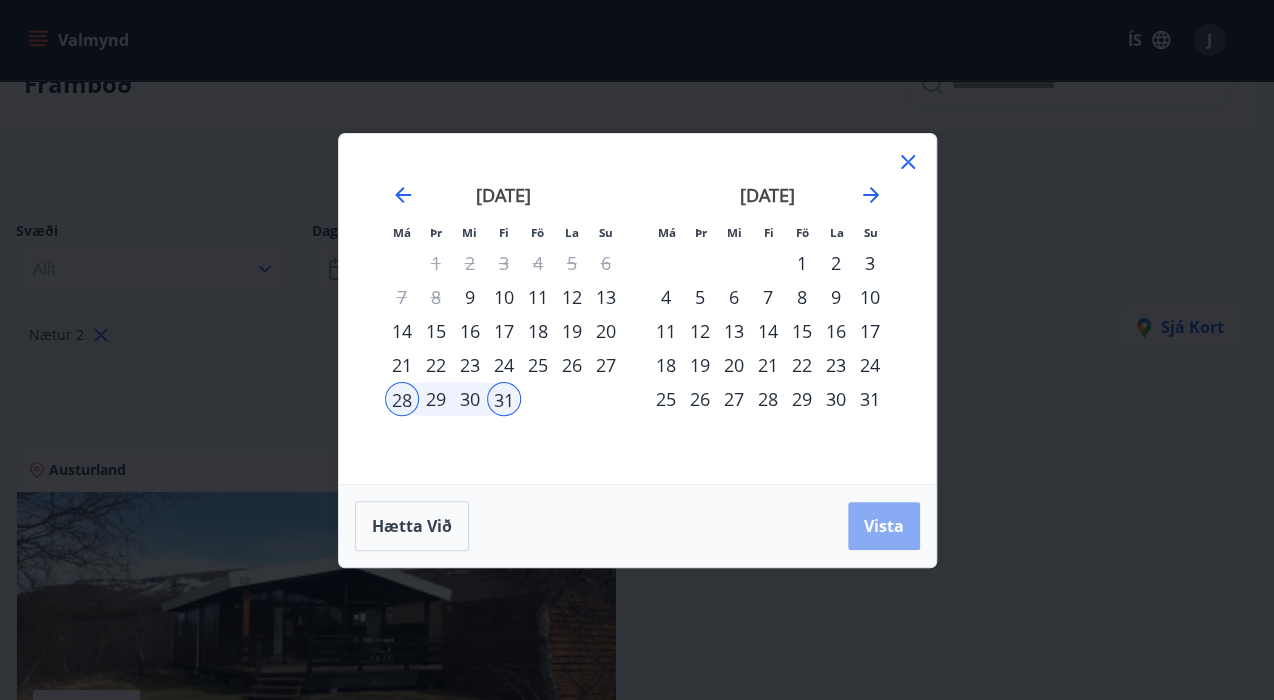 click on "Vista" at bounding box center [884, 526] 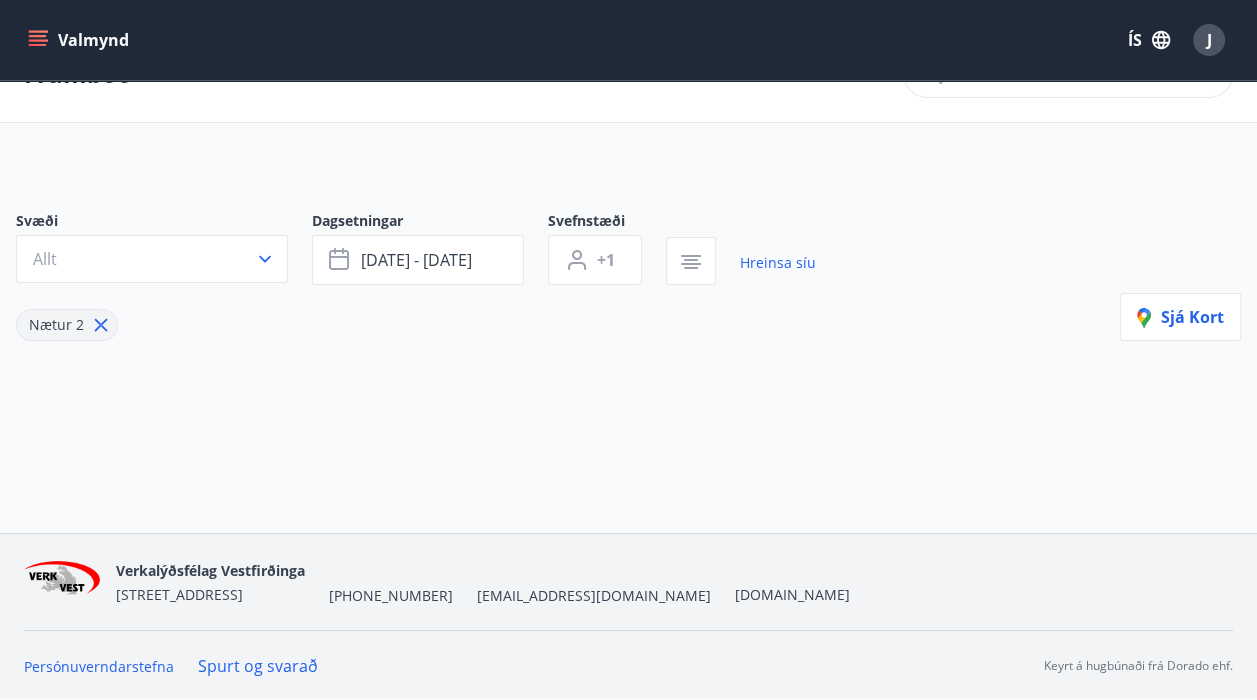 scroll, scrollTop: 0, scrollLeft: 0, axis: both 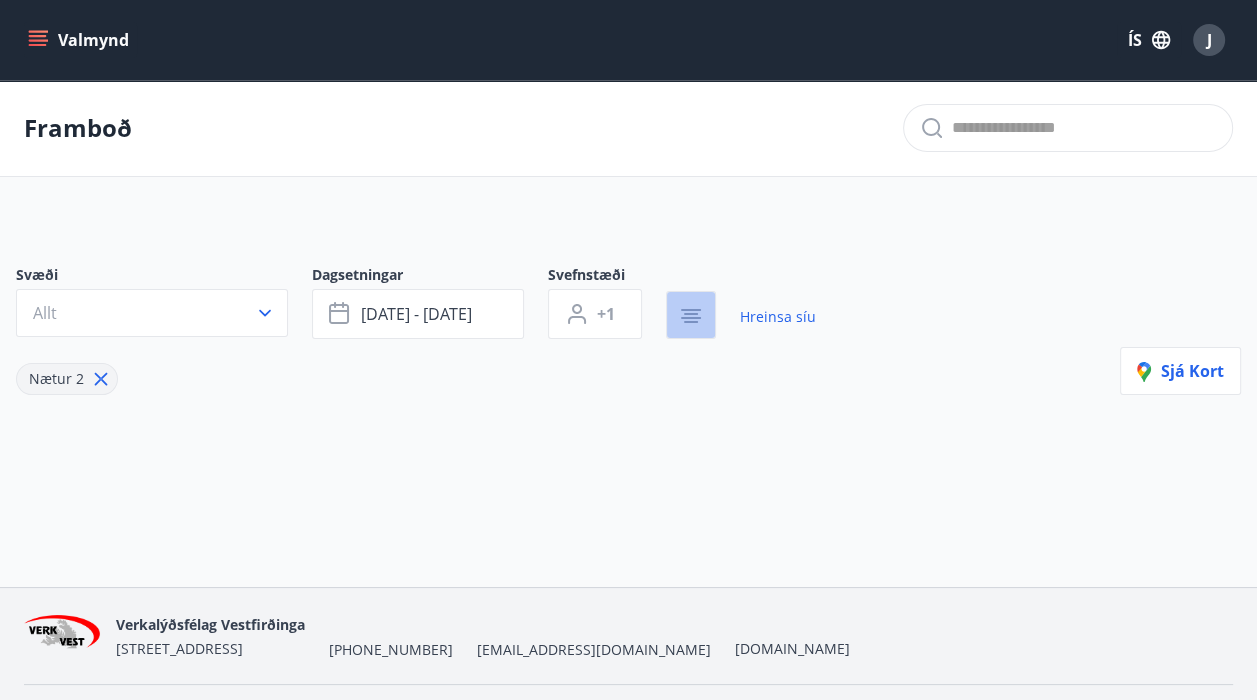 click 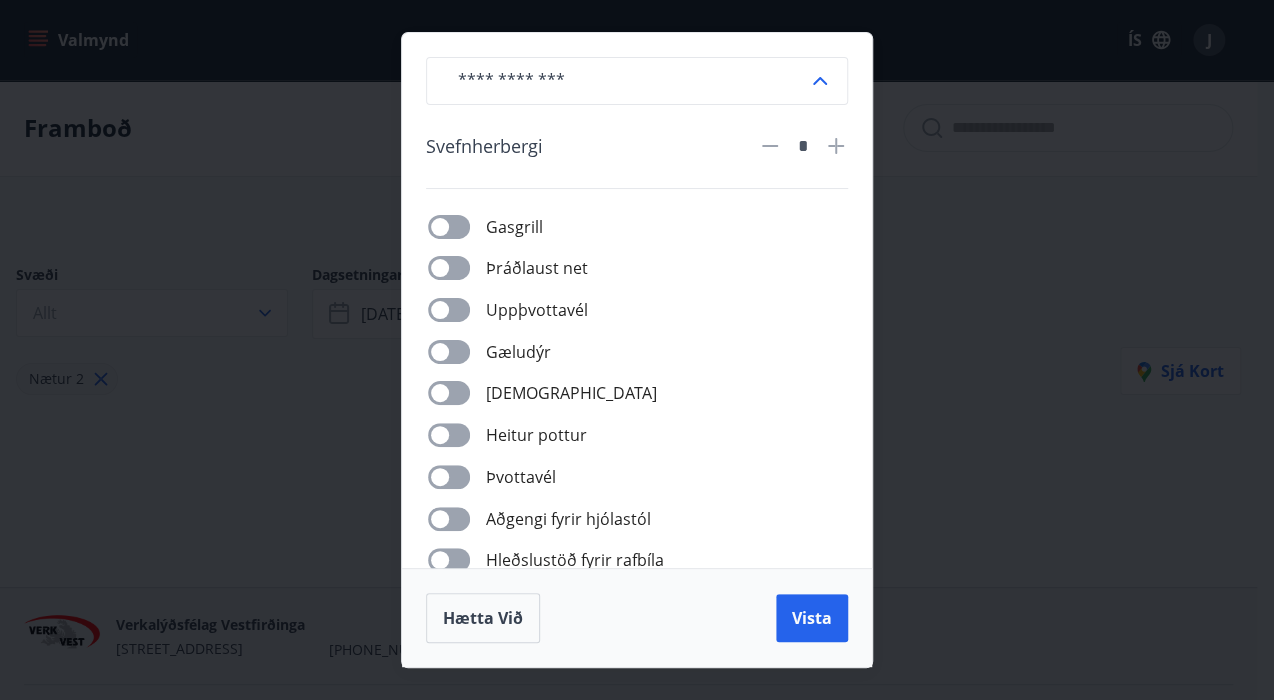 click on "​ Svefnherbergi * Gasgrill Þráðlaust net Uppþvottavél Gæludýr Þurrkari Heitur pottur Þvottavél Aðgengi fyrir hjólastól Hleðslustöð fyrir rafbíla Hætta við Vista" at bounding box center (637, 350) 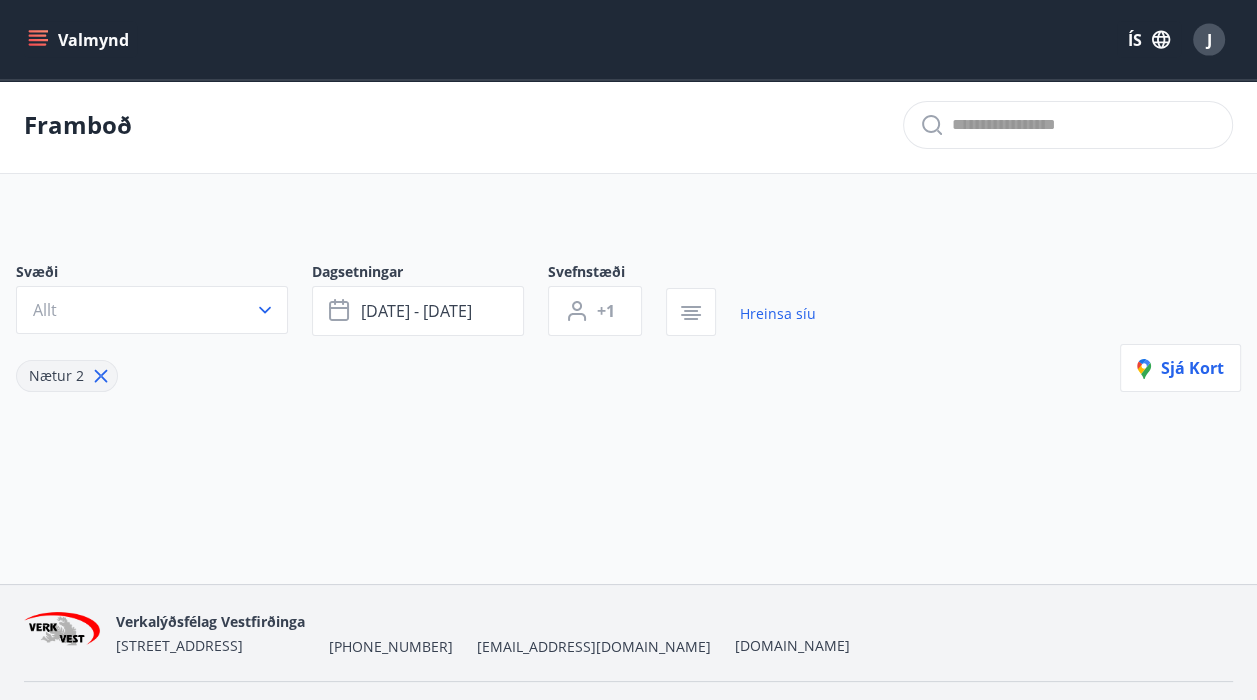 scroll, scrollTop: 0, scrollLeft: 0, axis: both 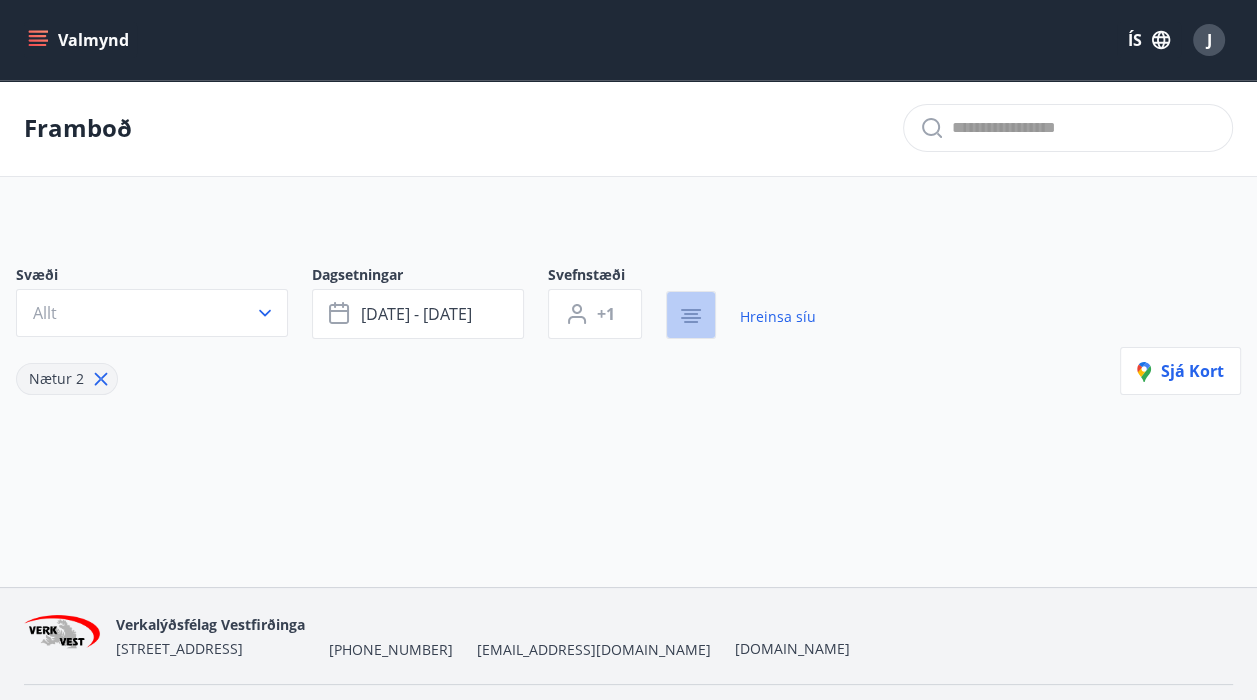 click 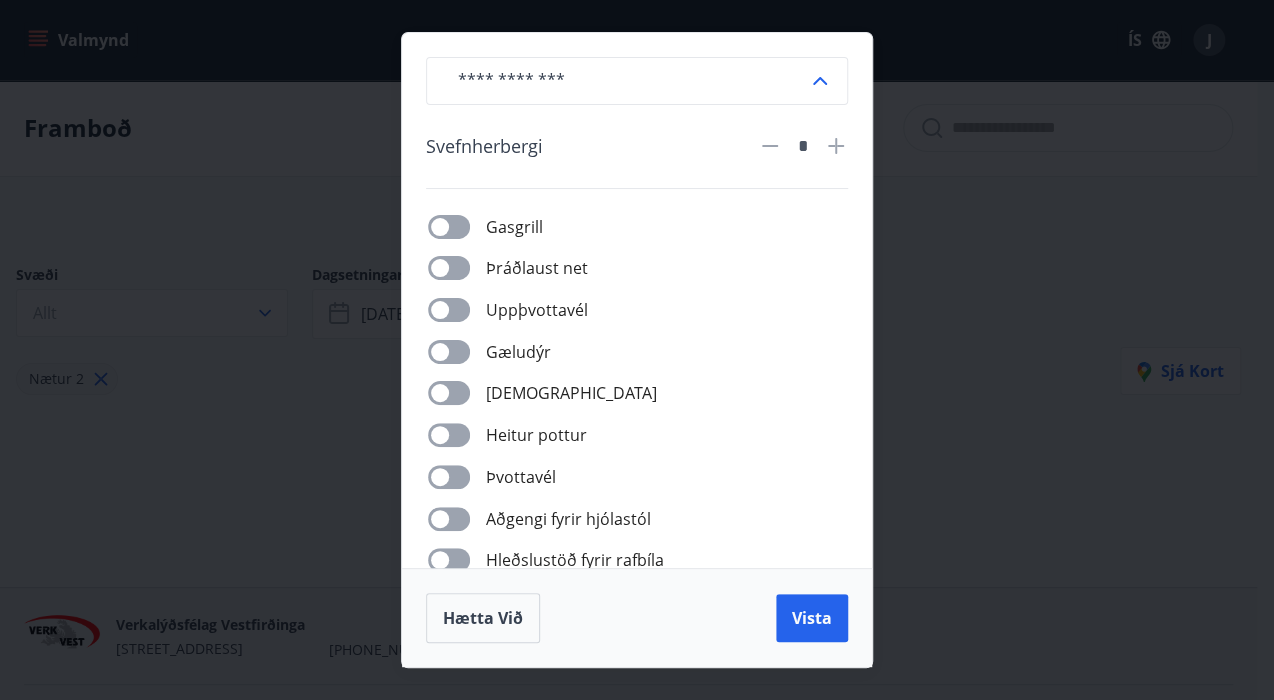 click 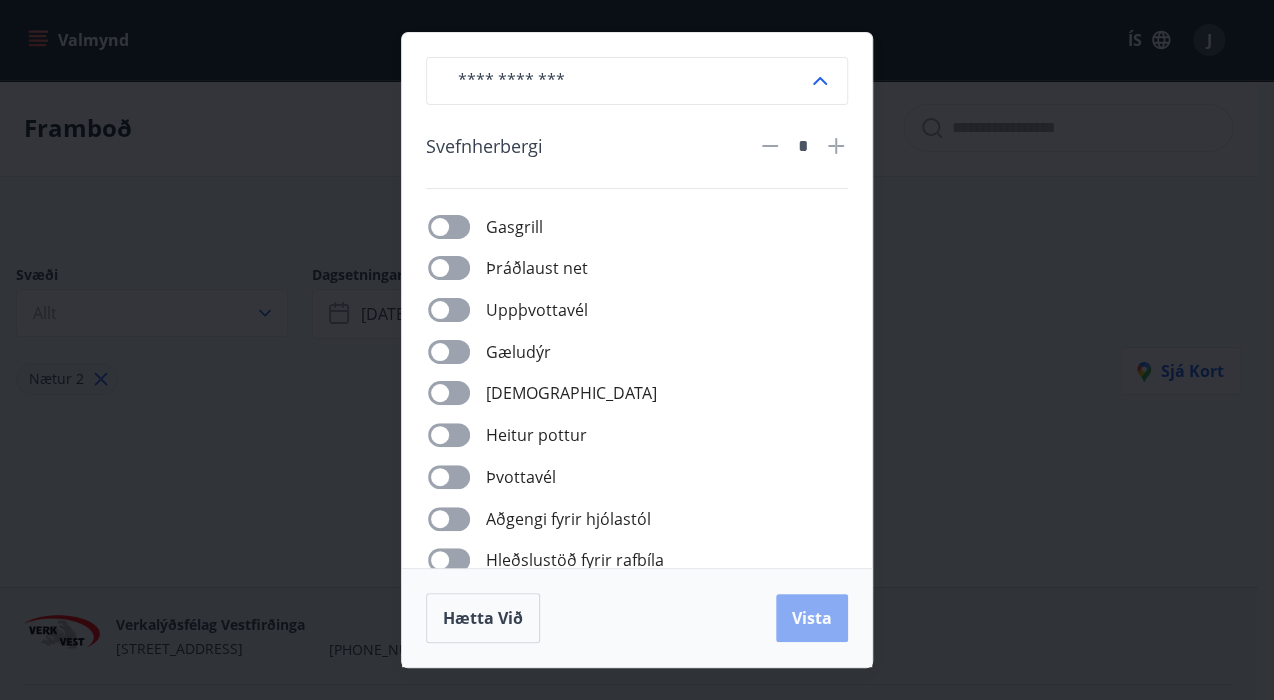 click on "Vista" at bounding box center [812, 618] 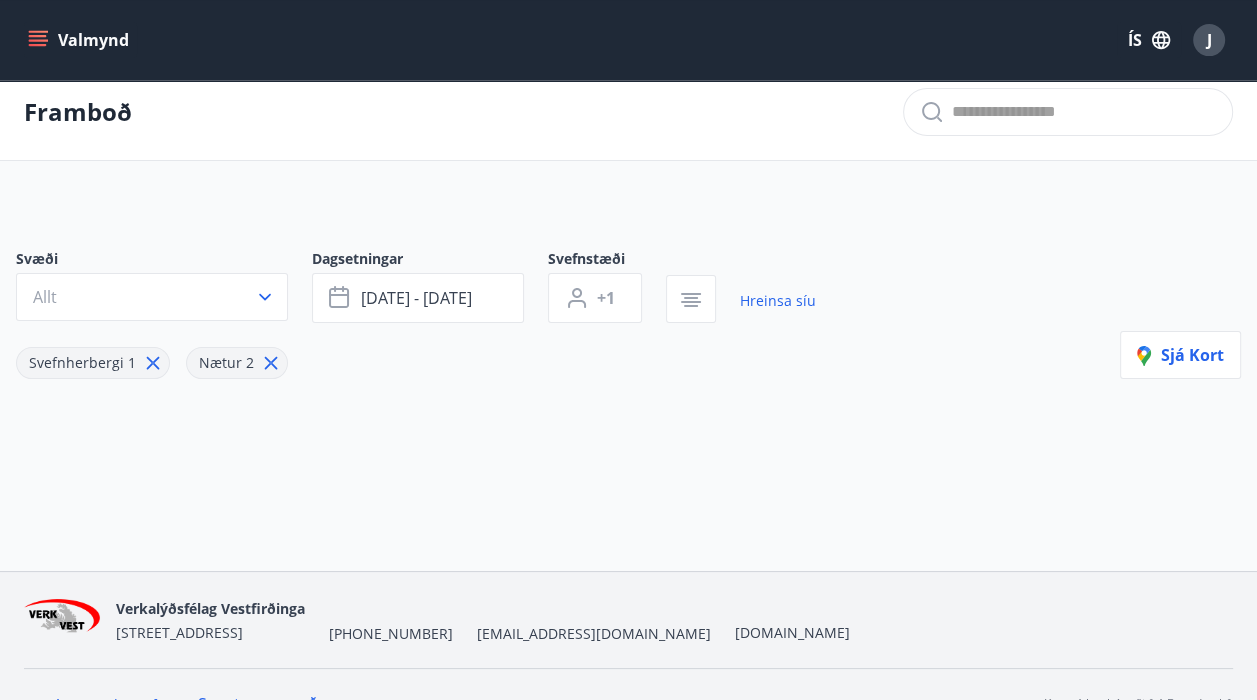 scroll, scrollTop: 0, scrollLeft: 0, axis: both 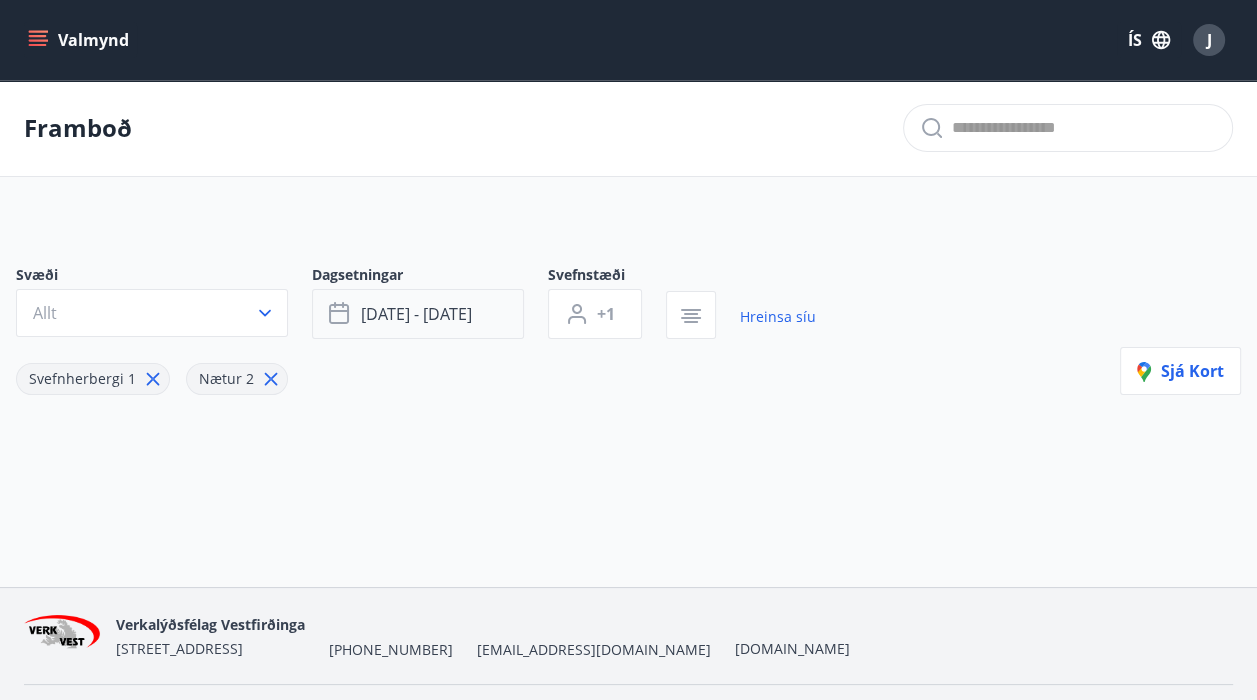 click 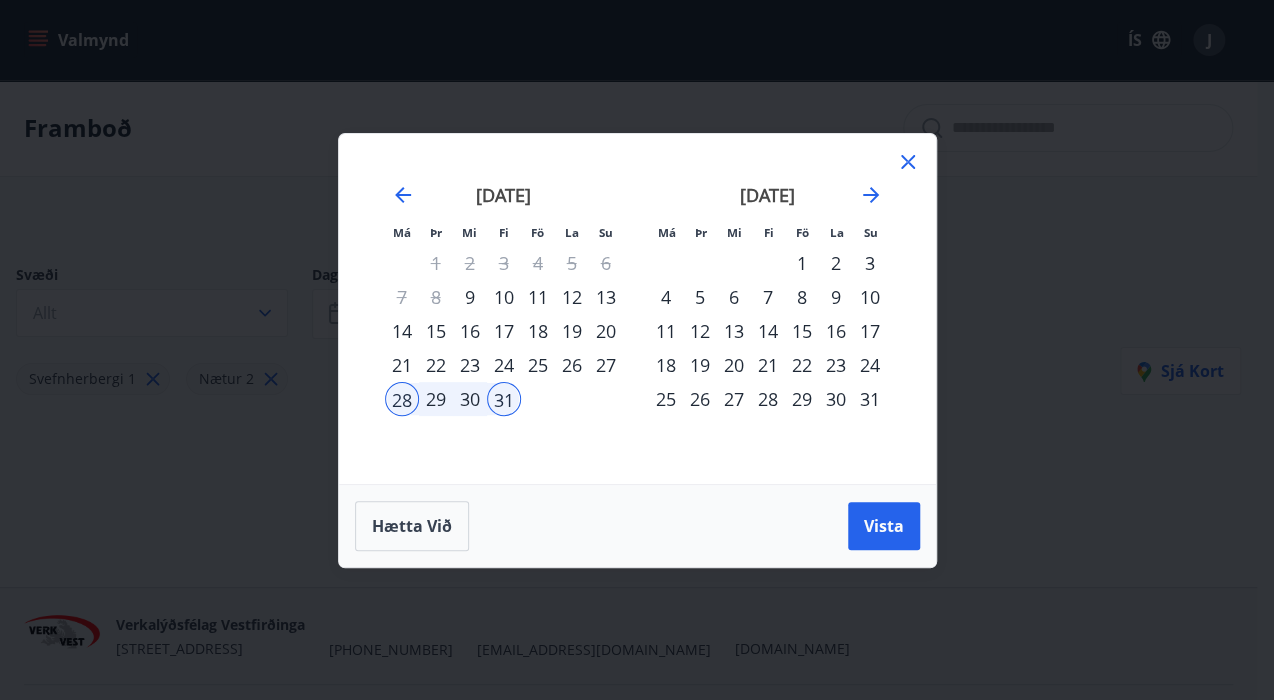 click on "25" at bounding box center (538, 365) 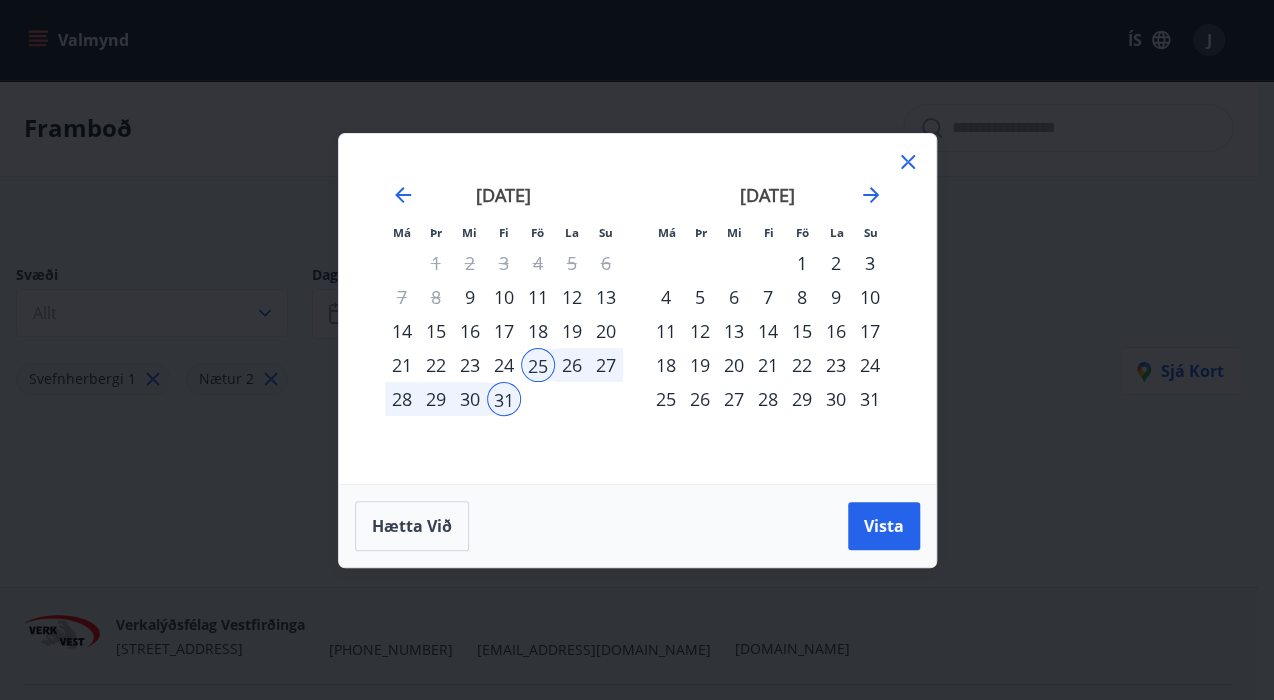 click on "29" at bounding box center [436, 399] 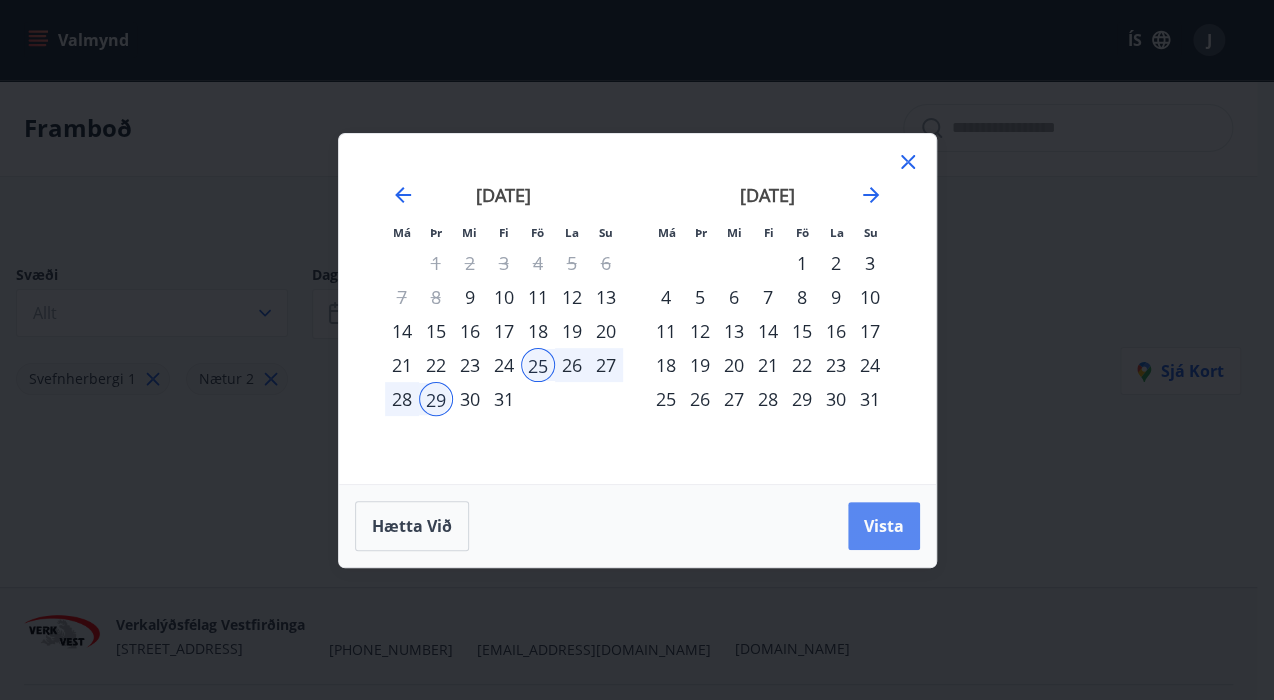 click on "Vista" at bounding box center (884, 526) 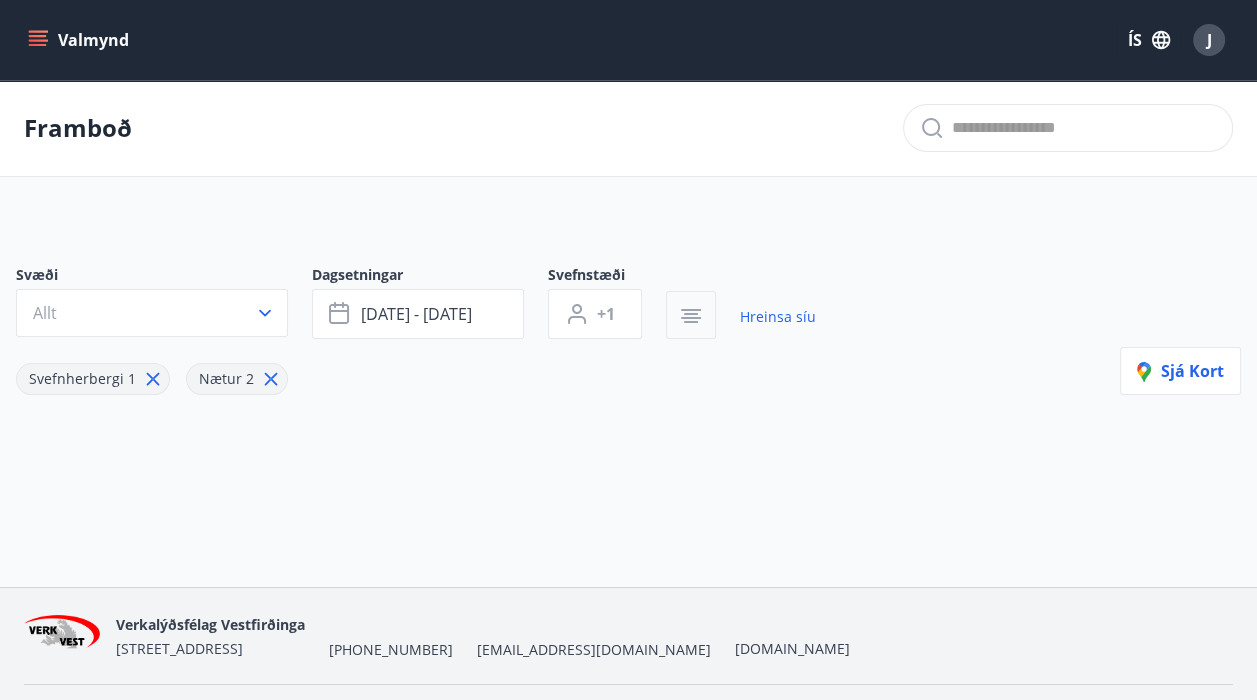 click 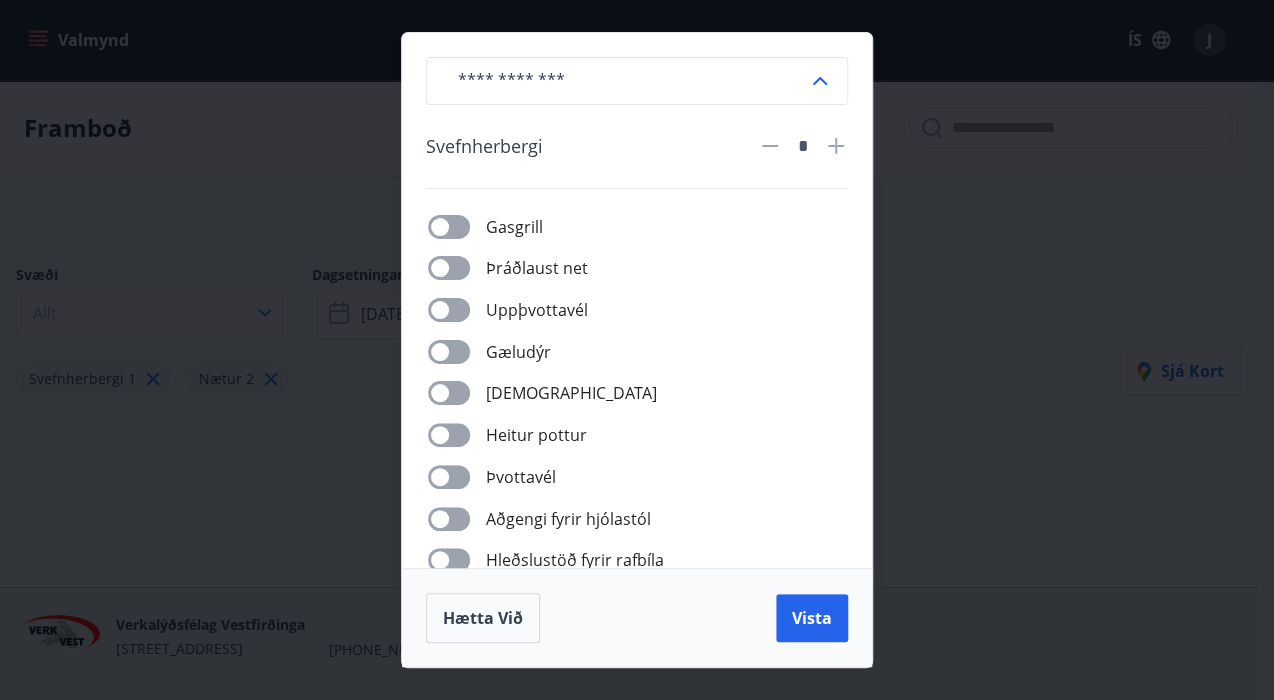 click 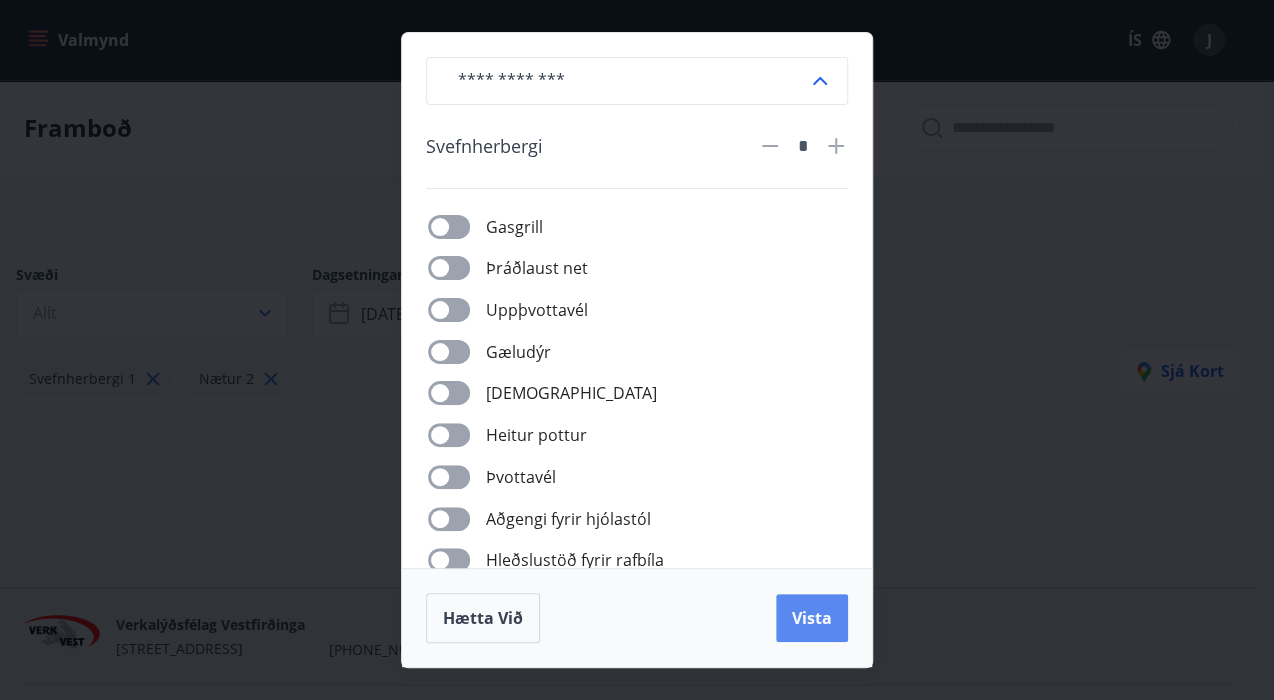 click on "Vista" at bounding box center (812, 618) 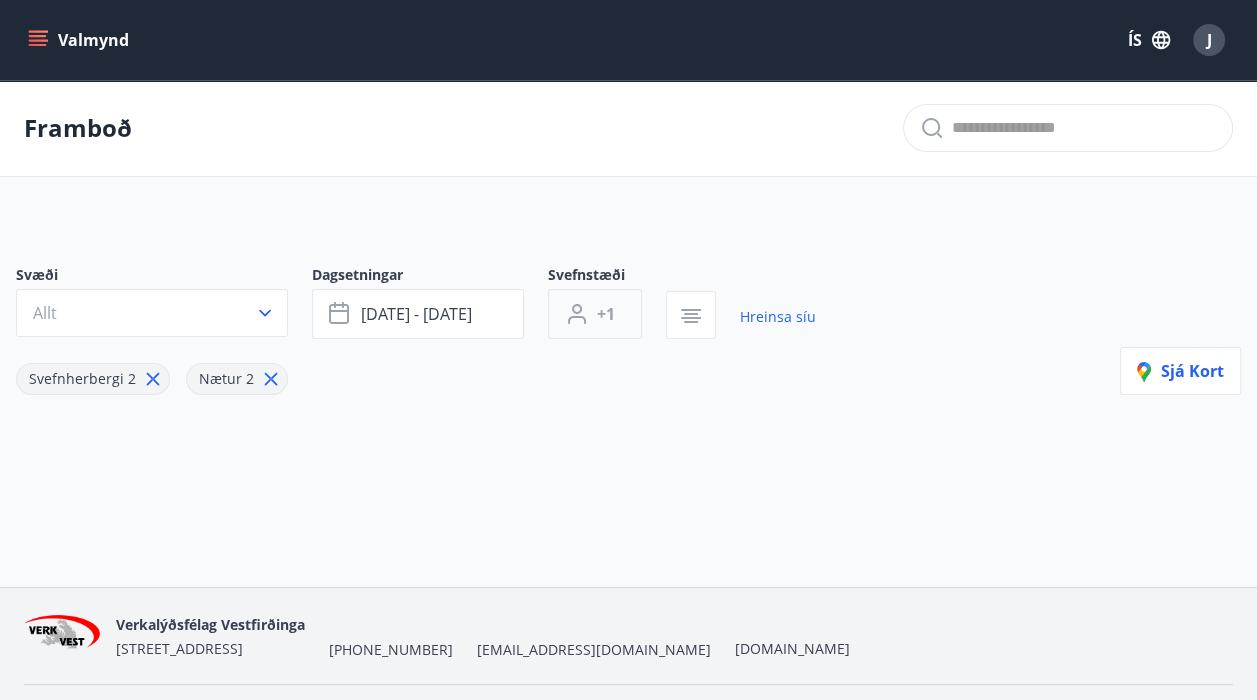 click on "+1" at bounding box center [606, 314] 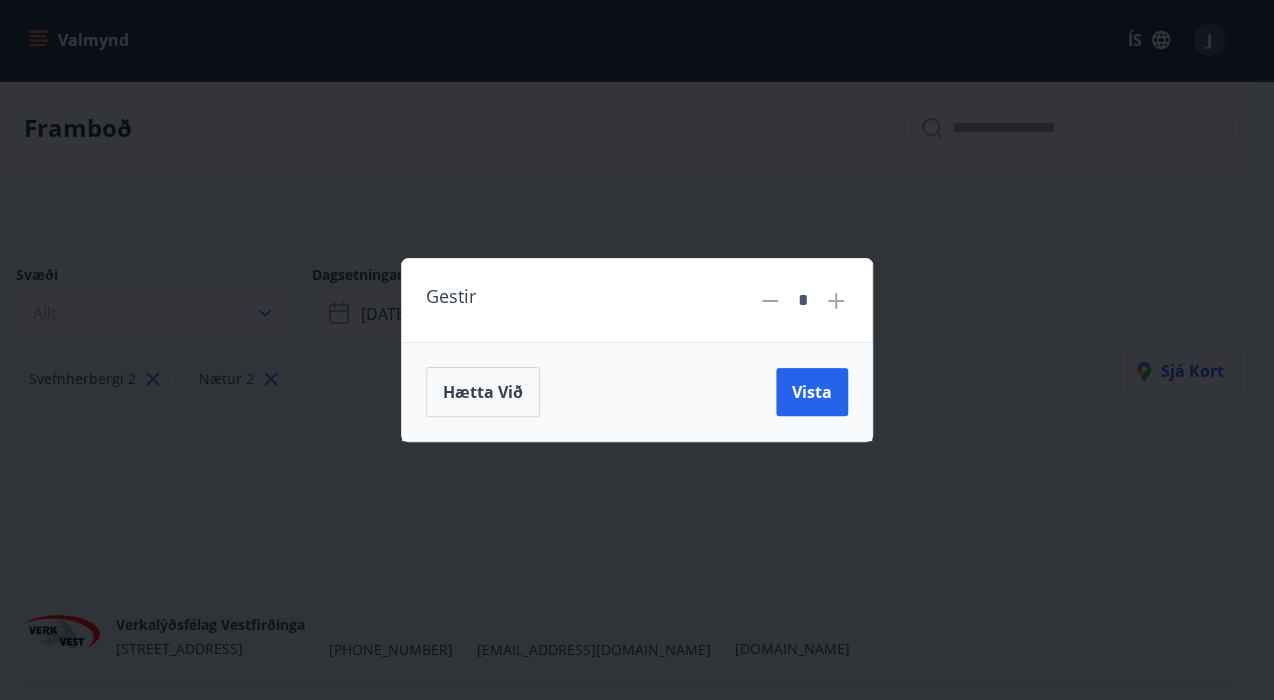 click 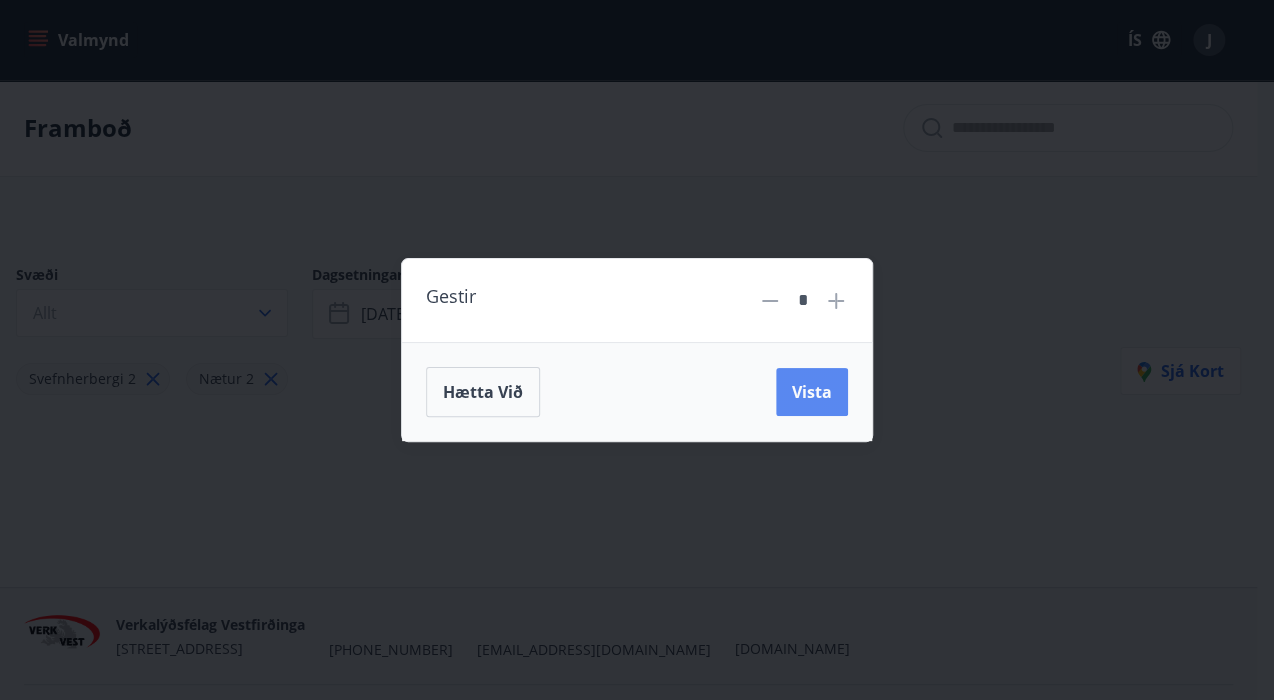 click on "Vista" at bounding box center [812, 392] 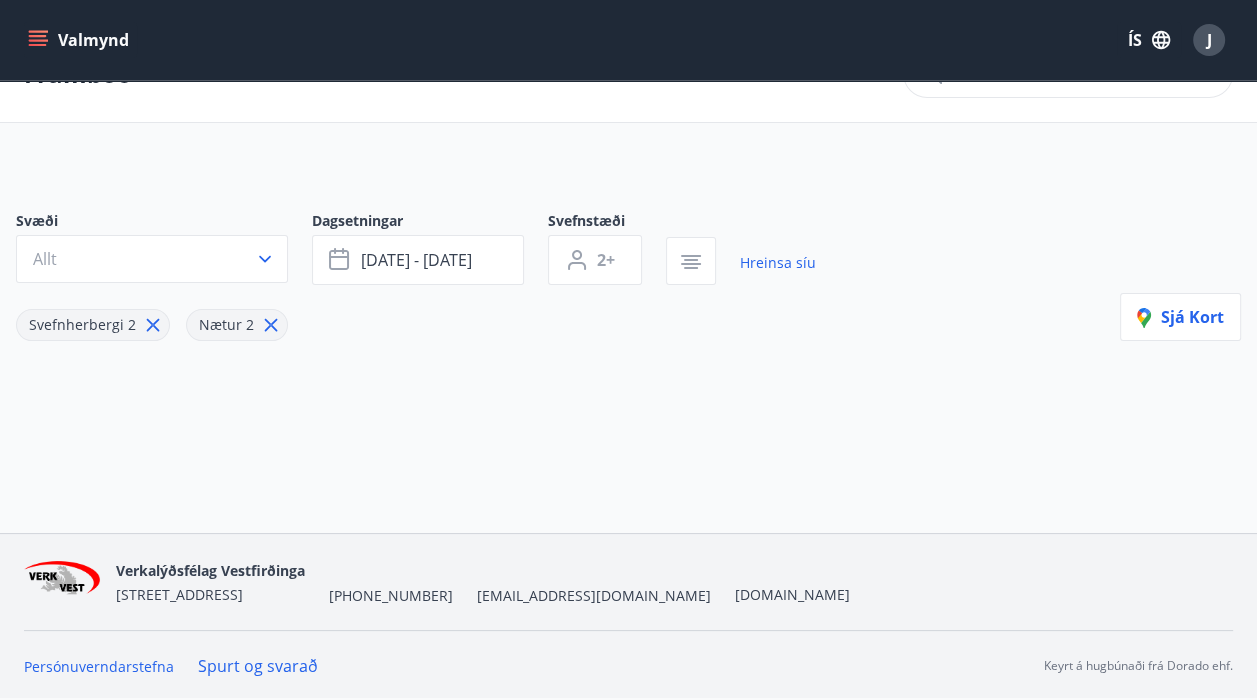 scroll, scrollTop: 0, scrollLeft: 0, axis: both 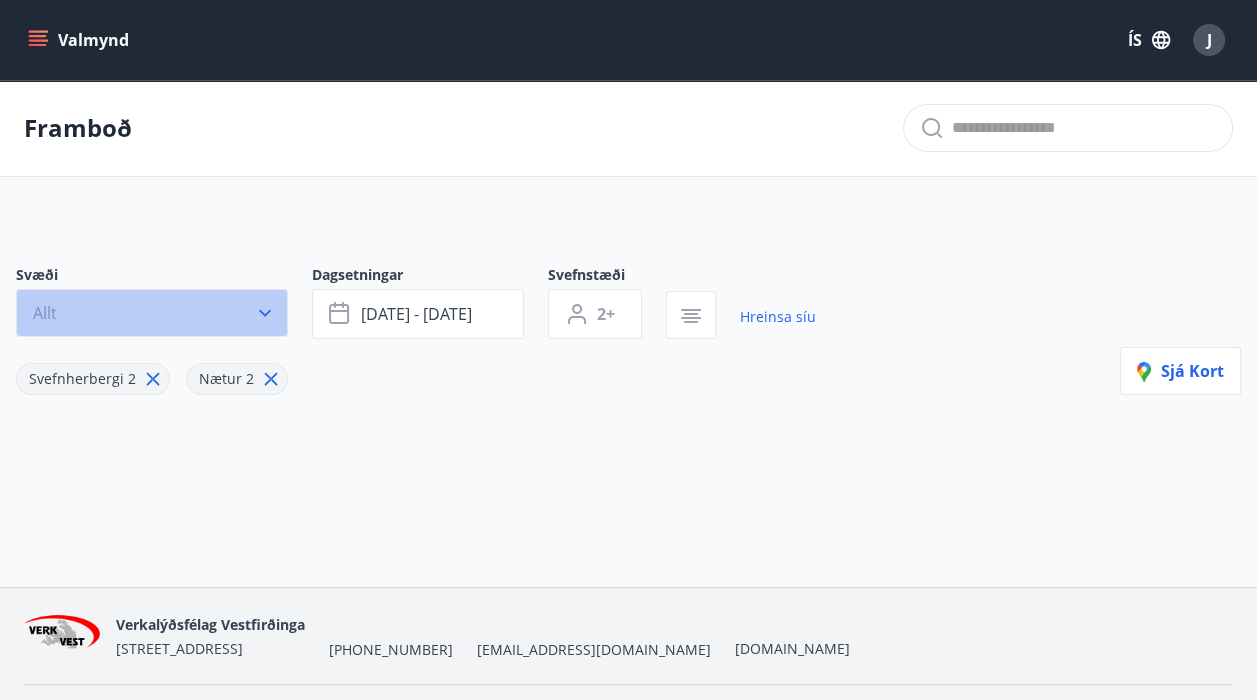 click 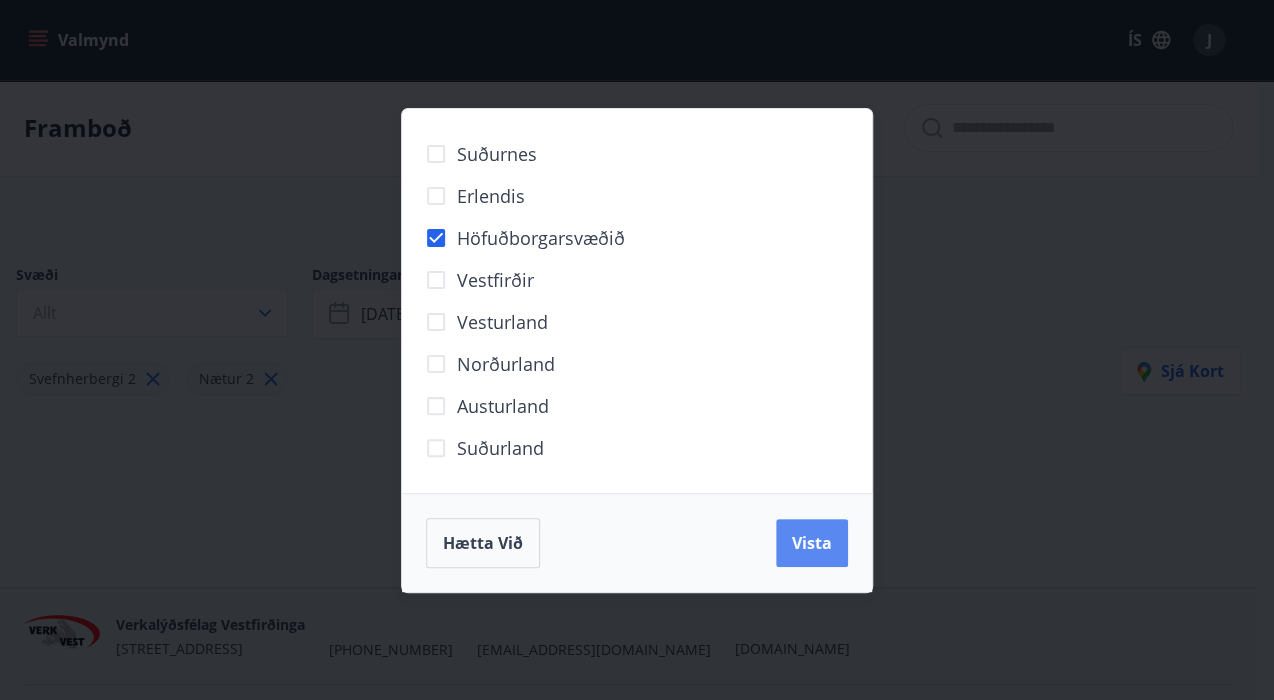 click on "Vista" at bounding box center (812, 543) 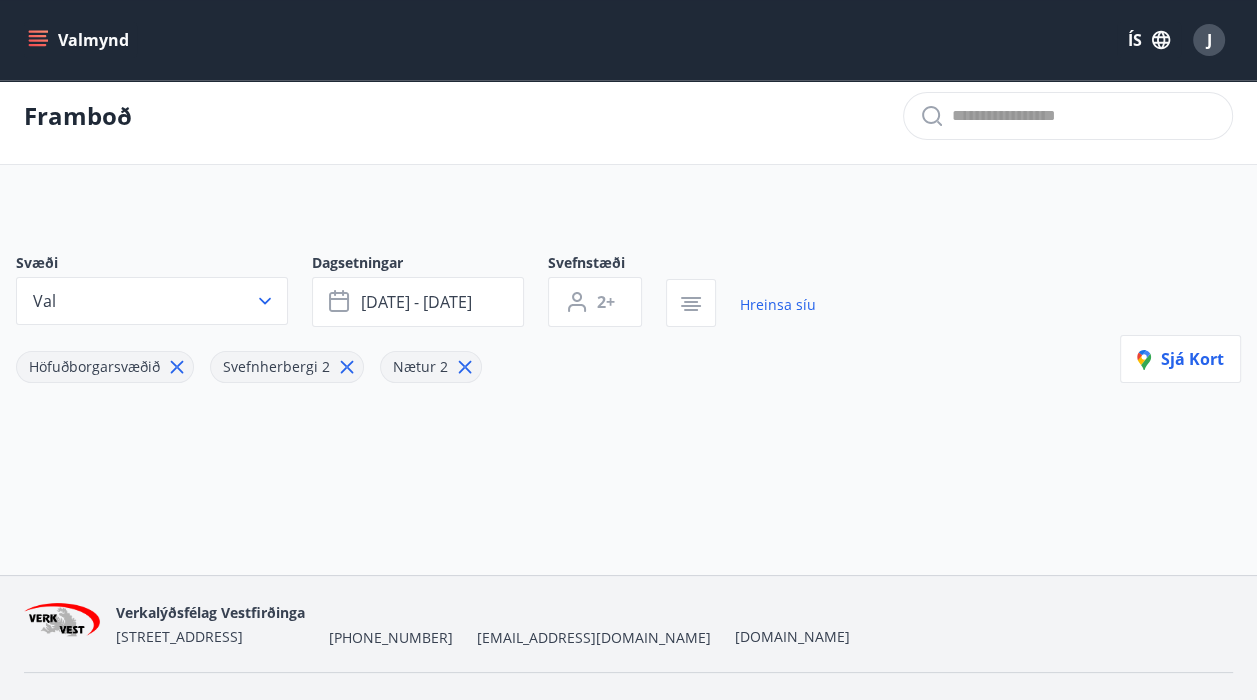 scroll, scrollTop: 0, scrollLeft: 0, axis: both 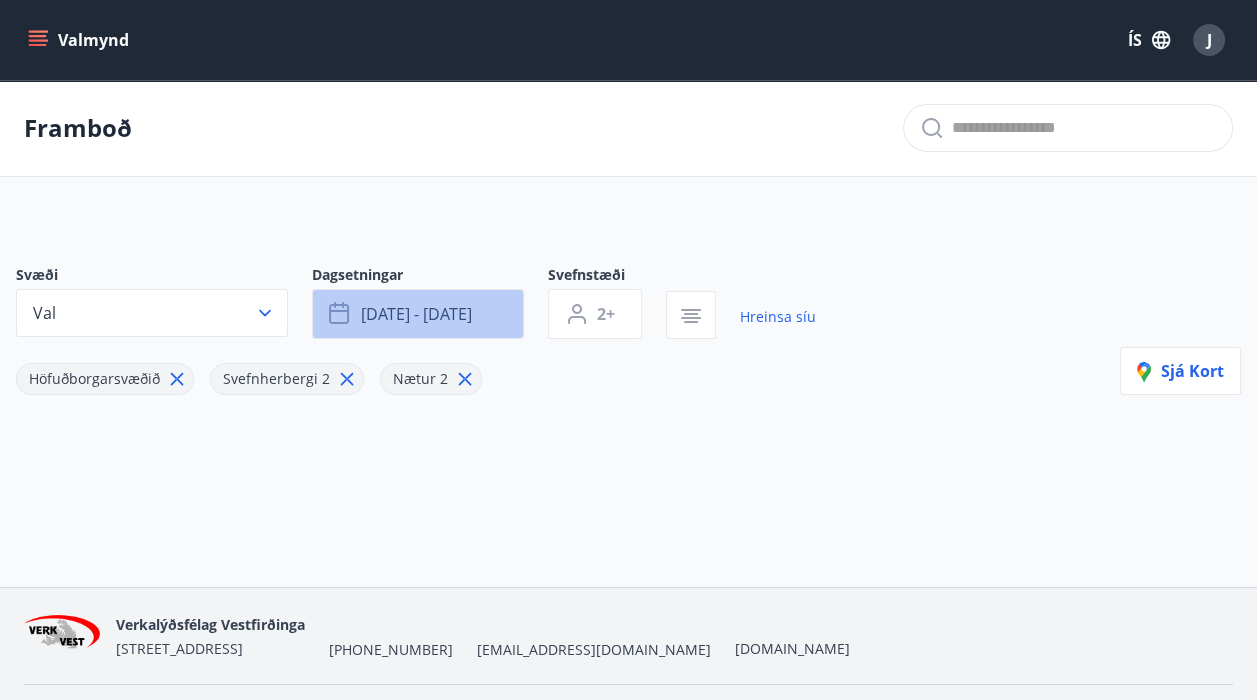 click 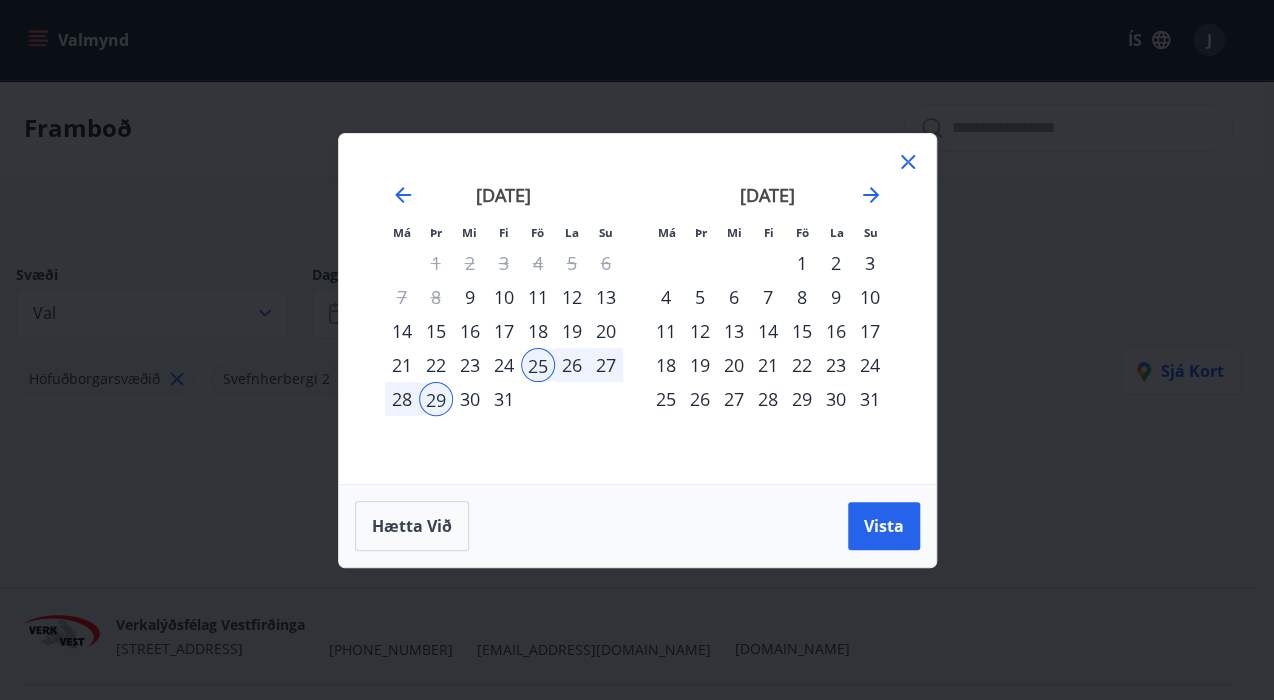 click on "1" at bounding box center [802, 263] 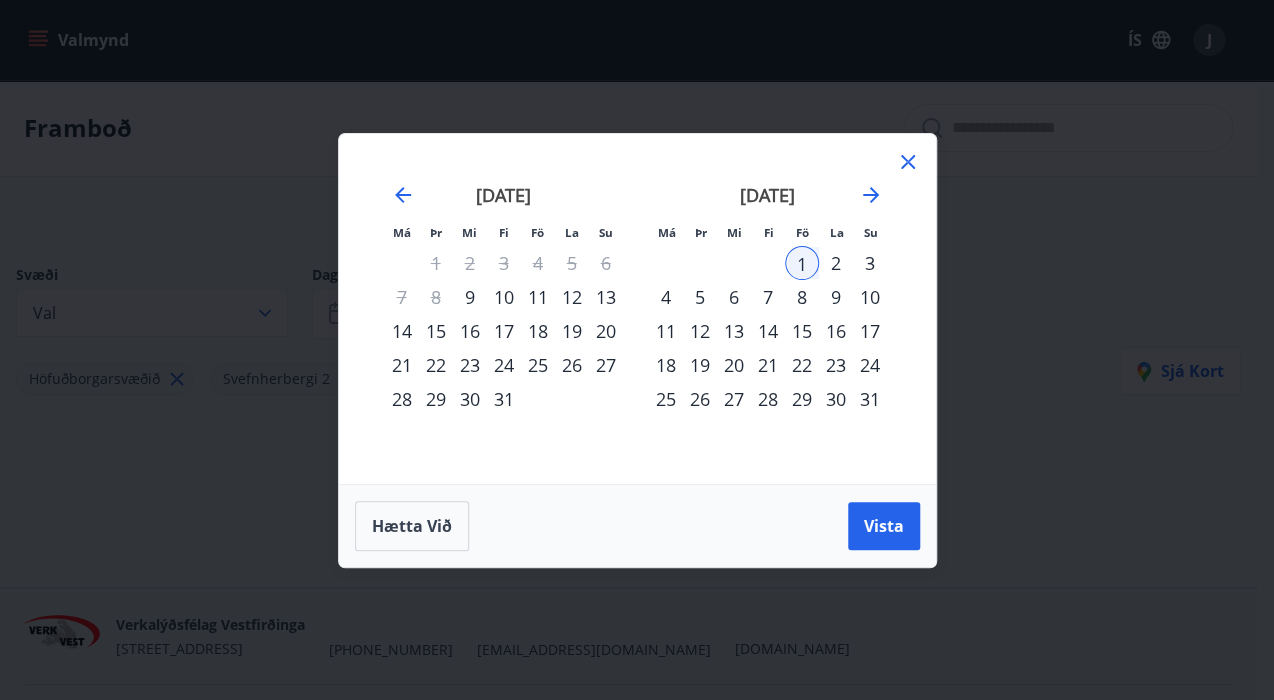 click on "5" at bounding box center (700, 297) 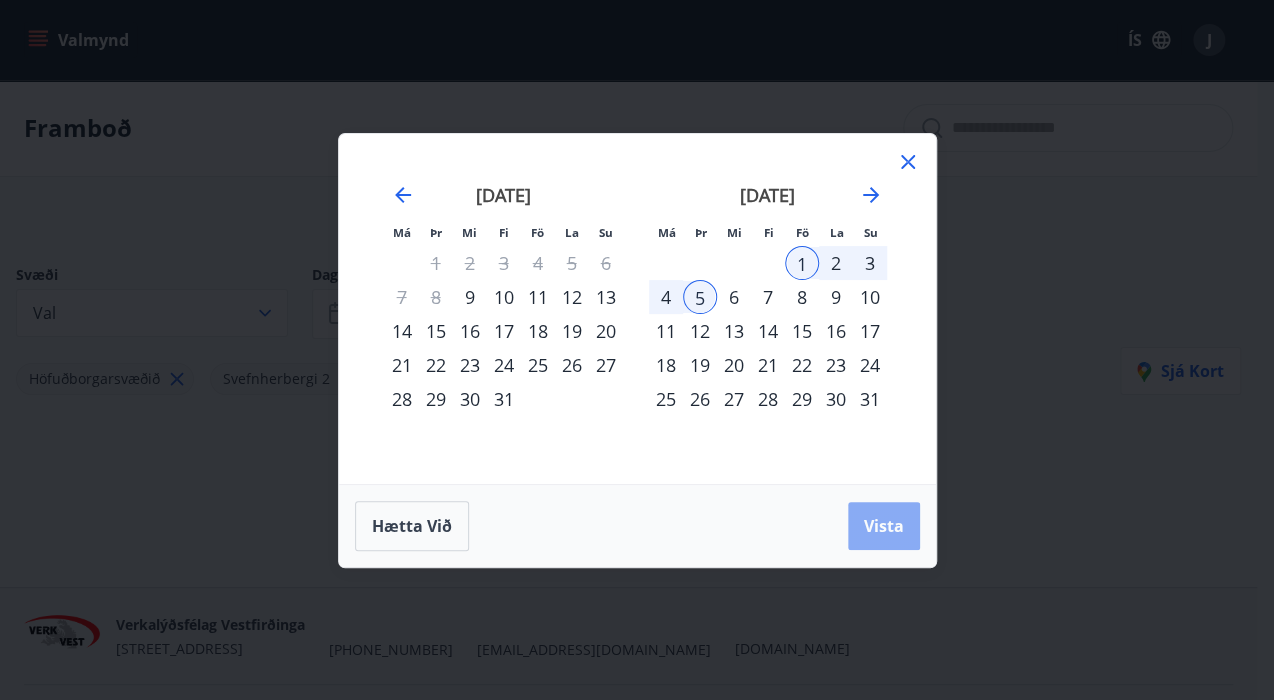 click on "Vista" at bounding box center [884, 526] 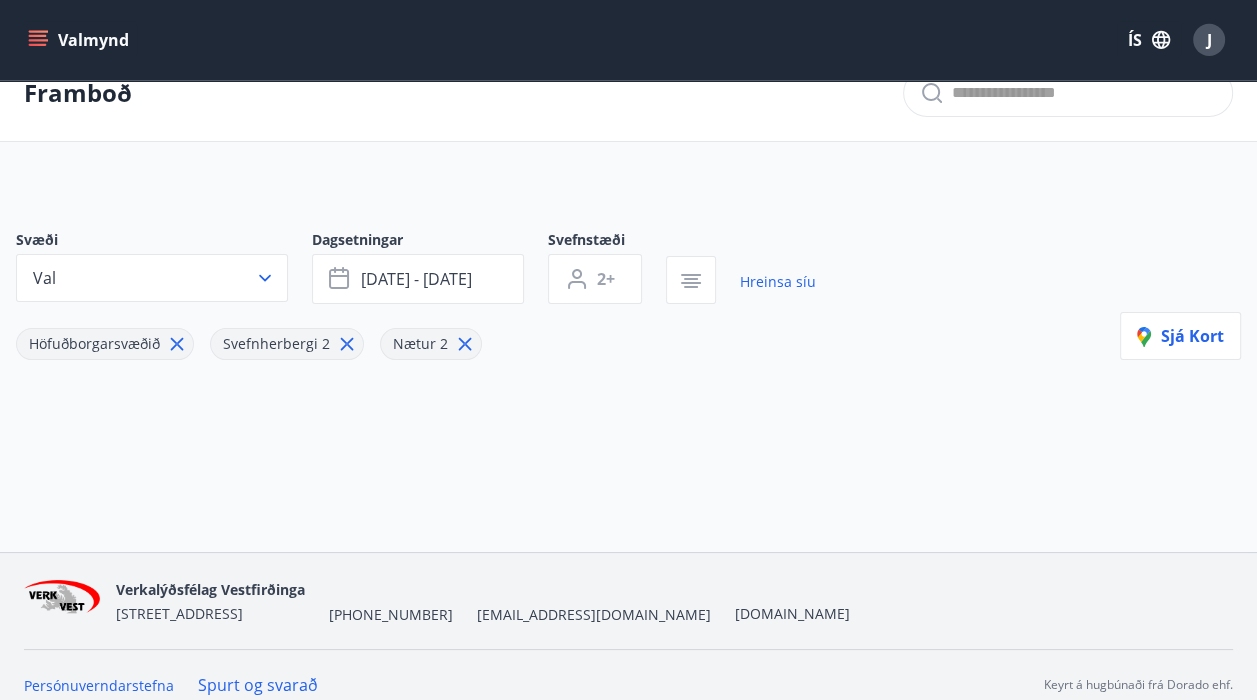 scroll, scrollTop: 54, scrollLeft: 0, axis: vertical 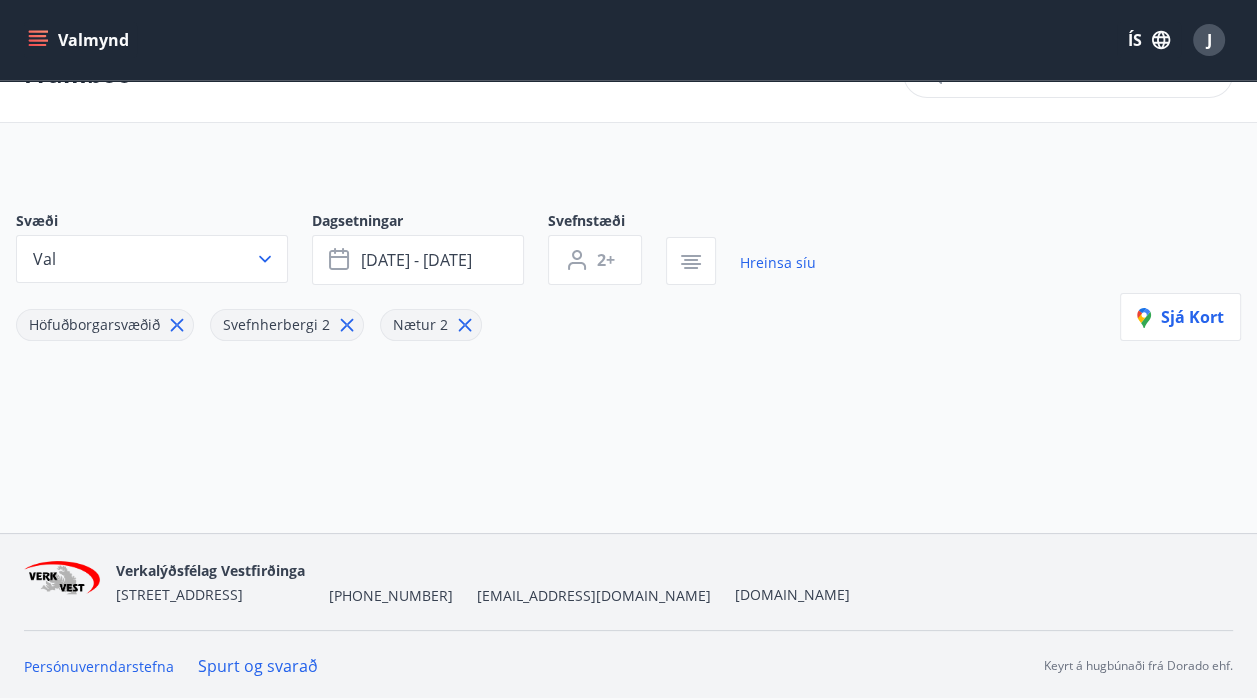 click 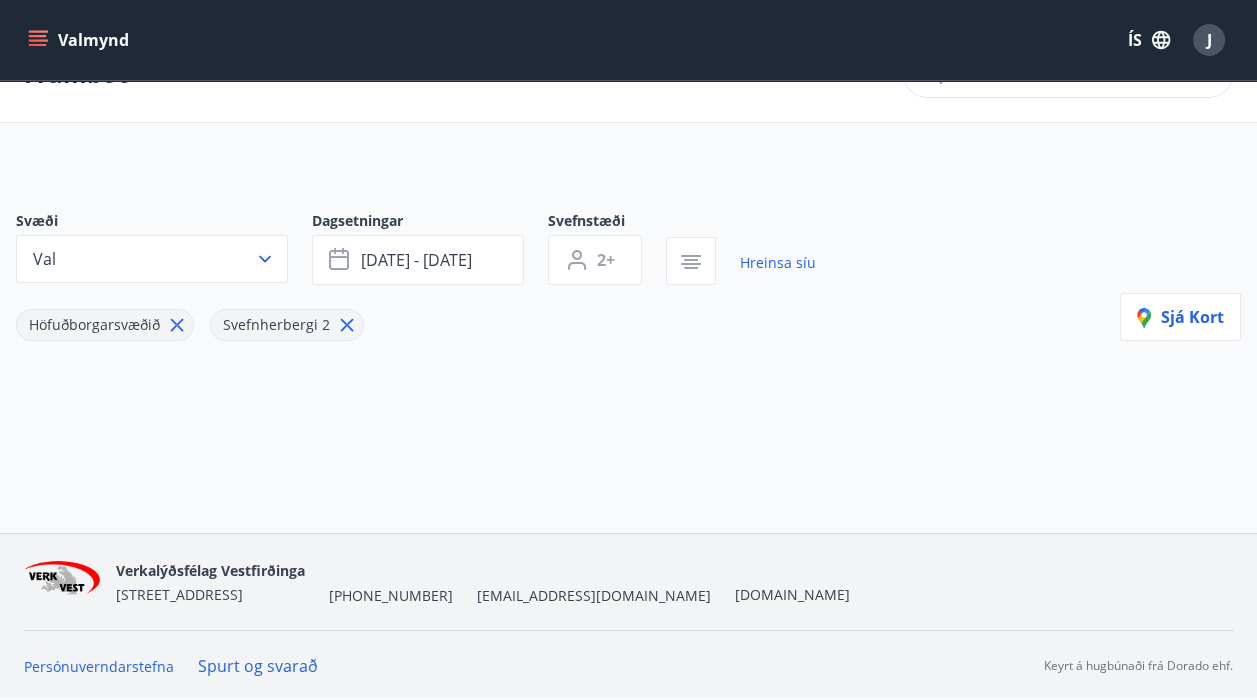 click on "Höfuðborgarsvæðið Svefnherbergi 2" at bounding box center [416, 313] 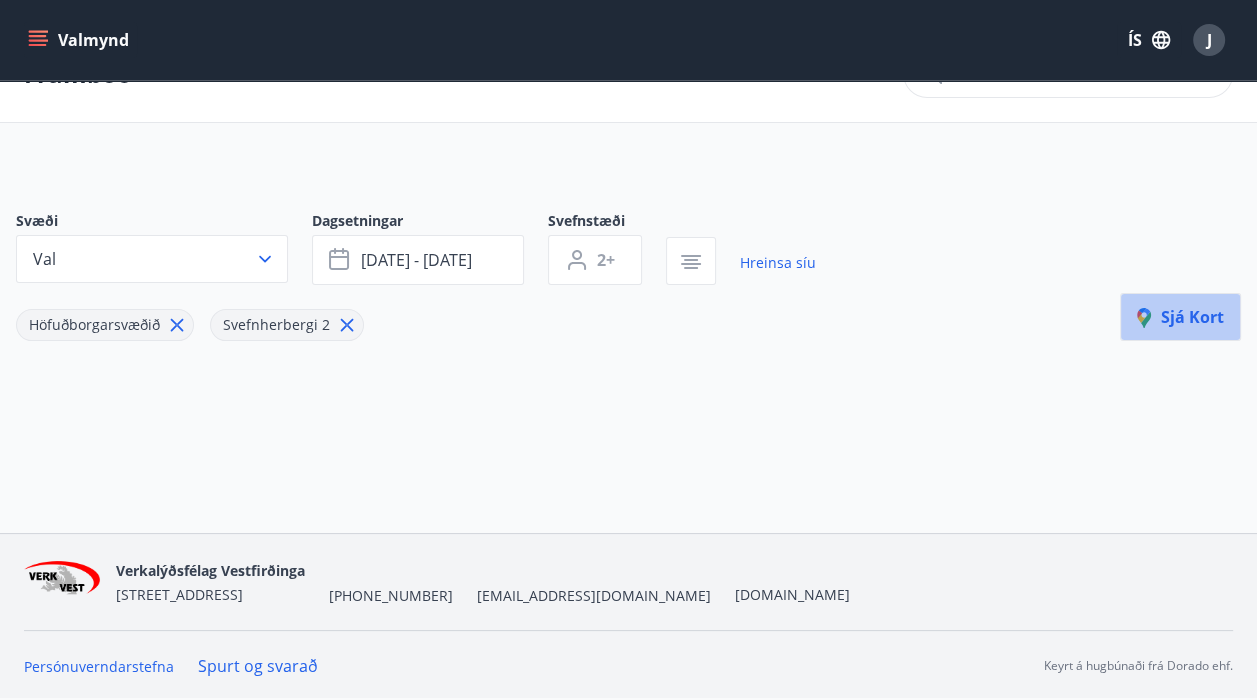 click on "Sjá kort" at bounding box center [1180, 317] 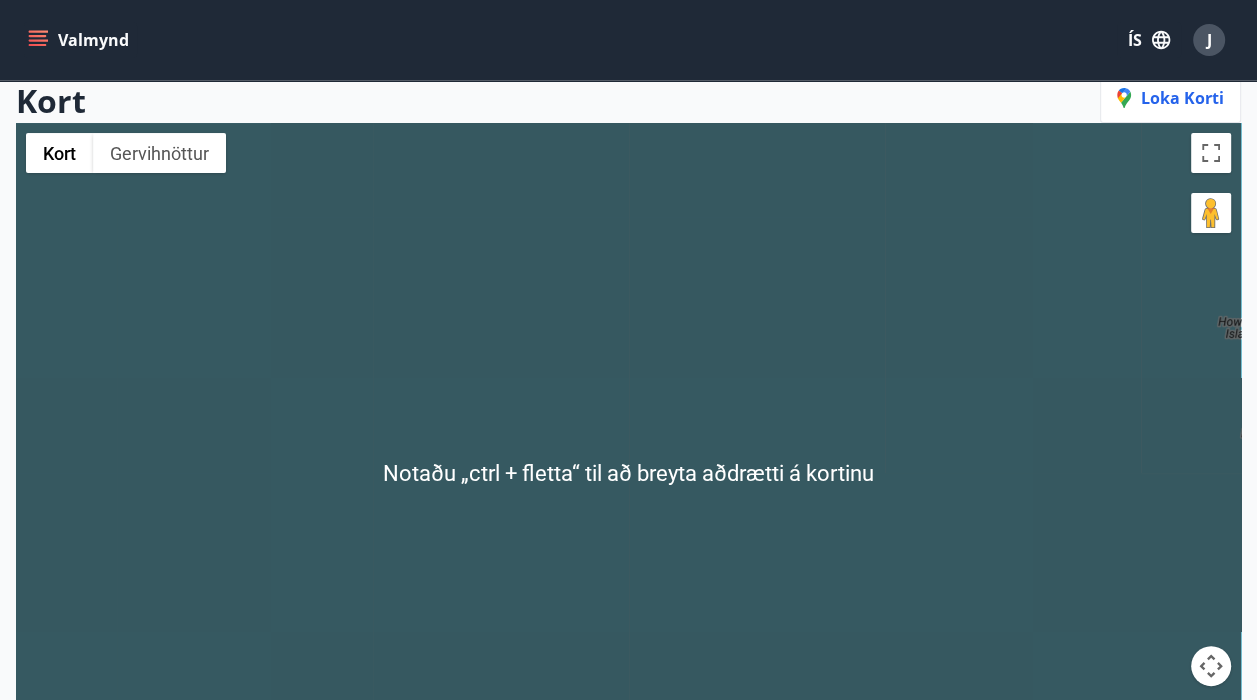 scroll, scrollTop: 0, scrollLeft: 0, axis: both 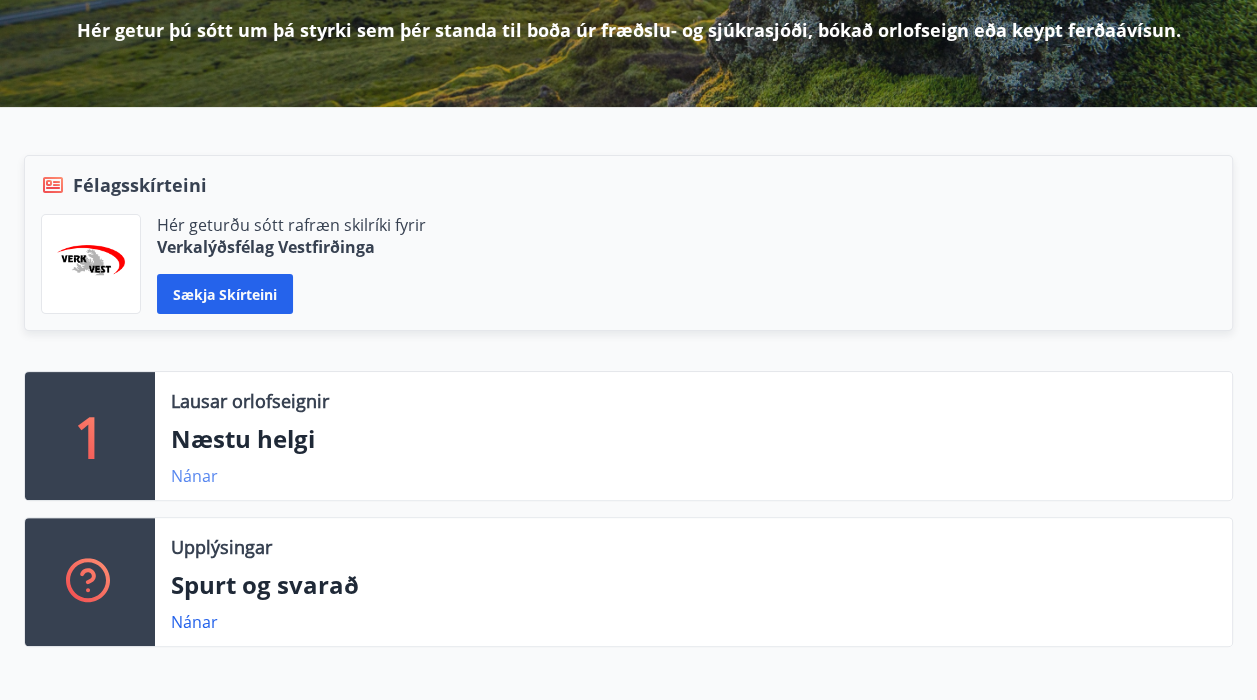 click on "Nánar" at bounding box center (194, 476) 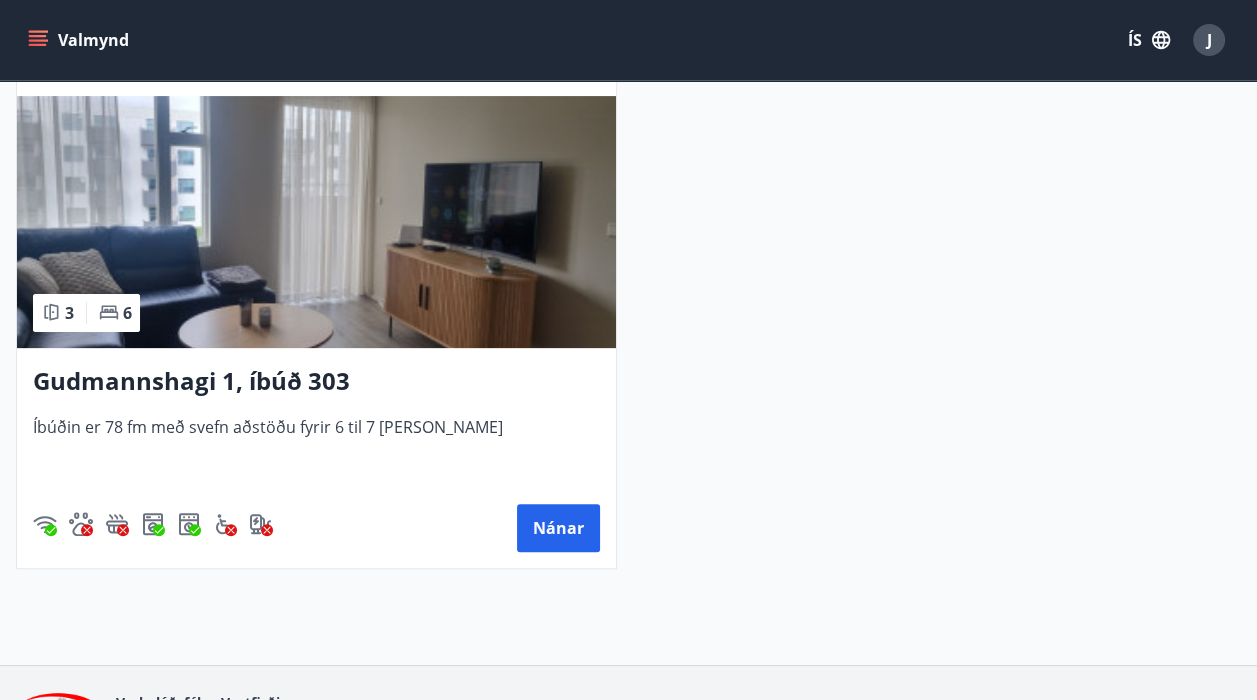 scroll, scrollTop: 466, scrollLeft: 0, axis: vertical 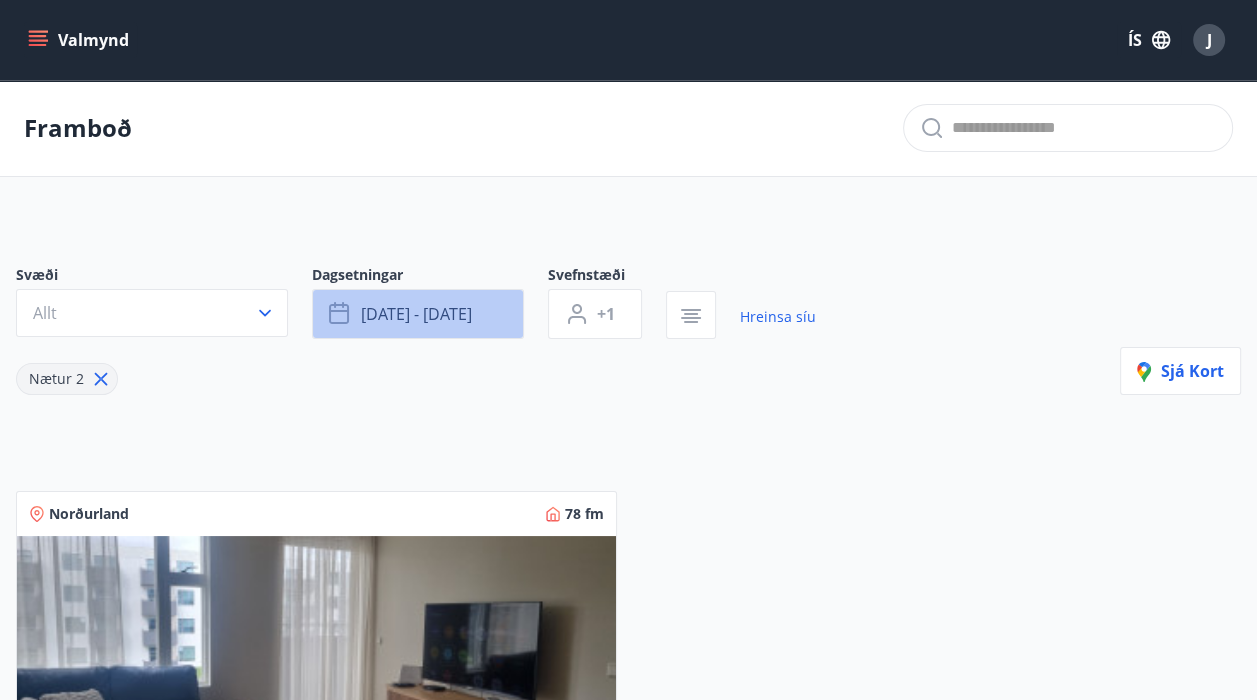 click 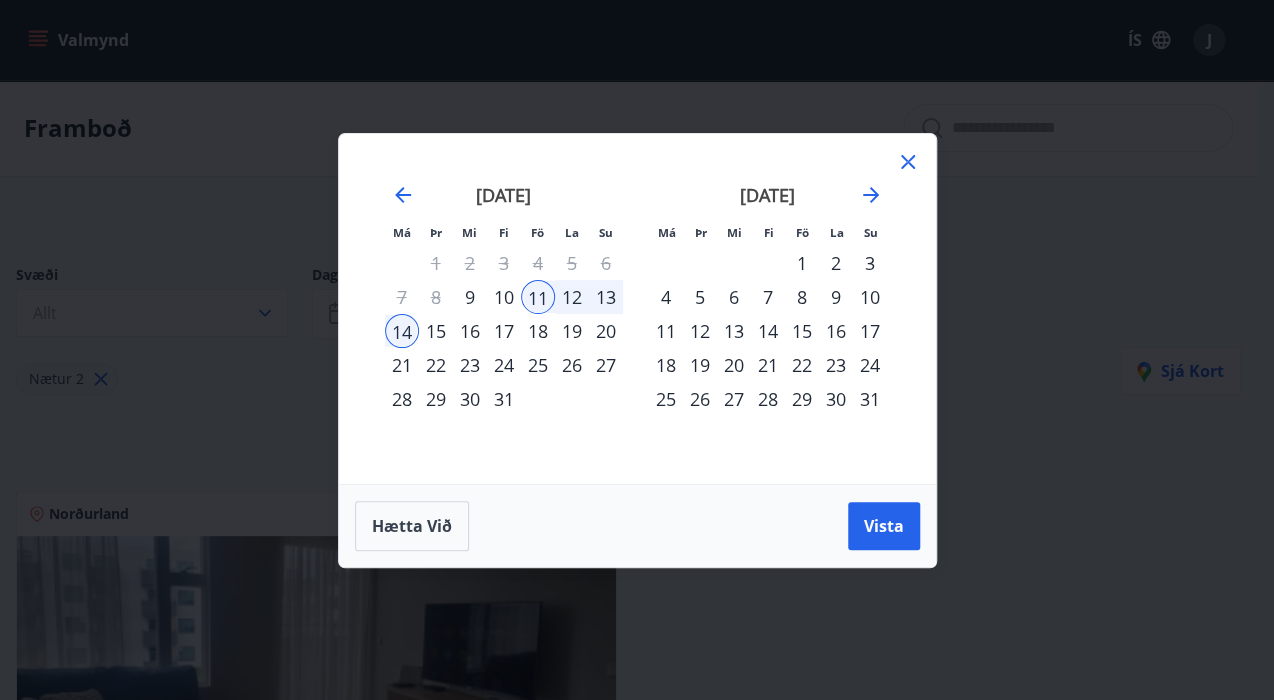 click on "1" at bounding box center (802, 263) 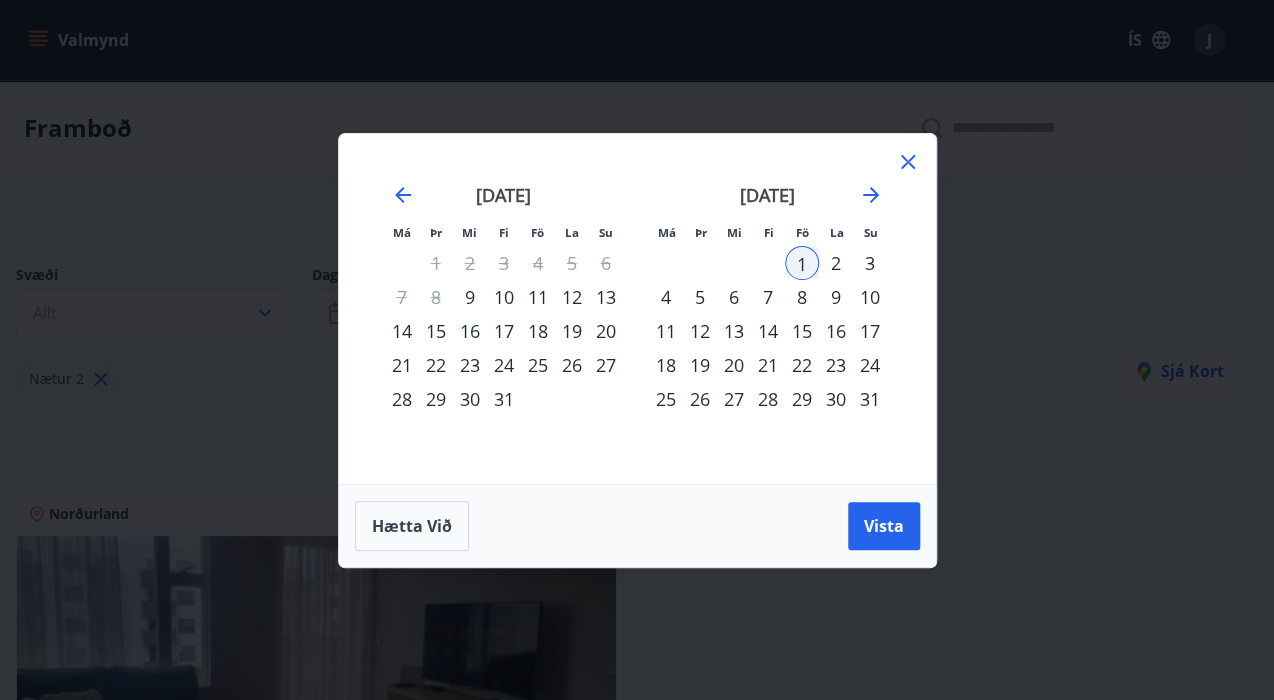 click on "5" at bounding box center [700, 297] 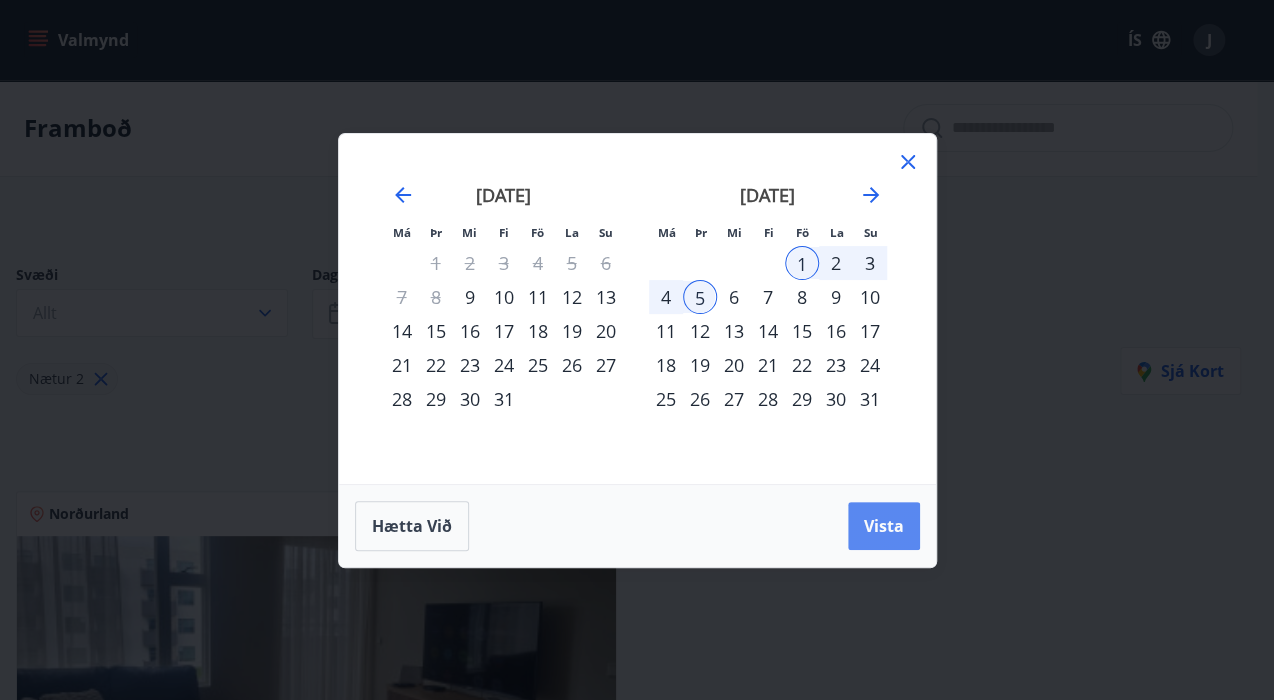 click on "Vista" at bounding box center [884, 526] 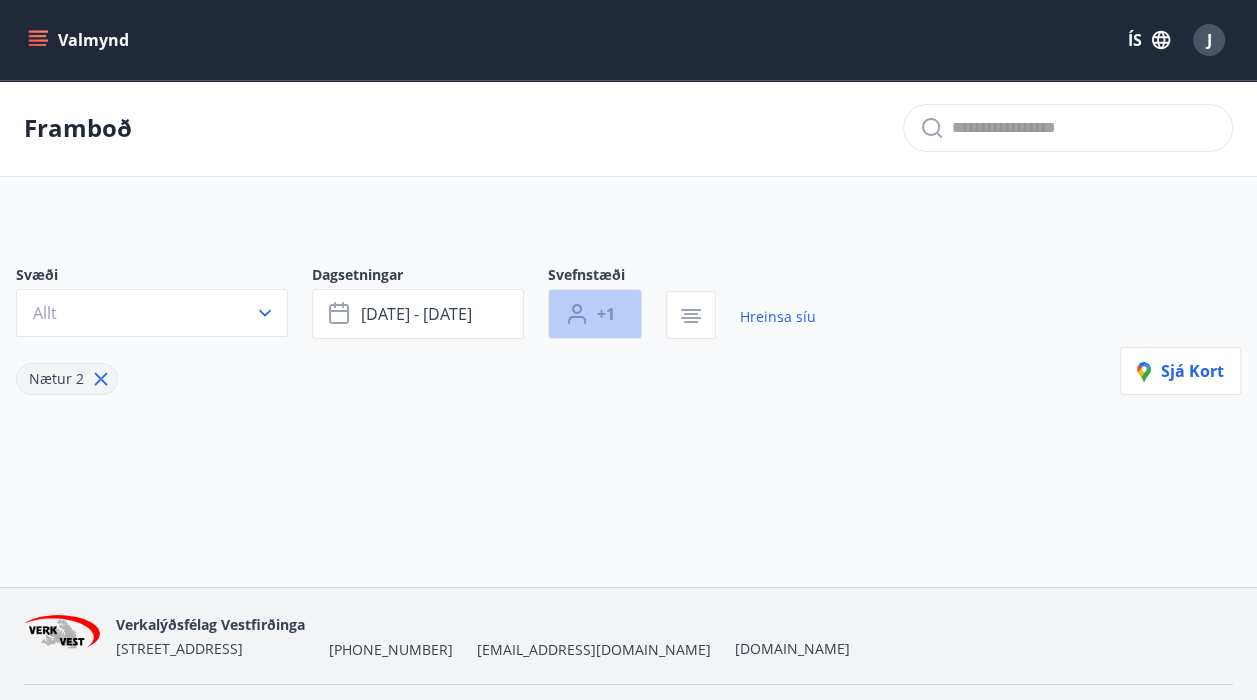 click on "+1" at bounding box center [606, 314] 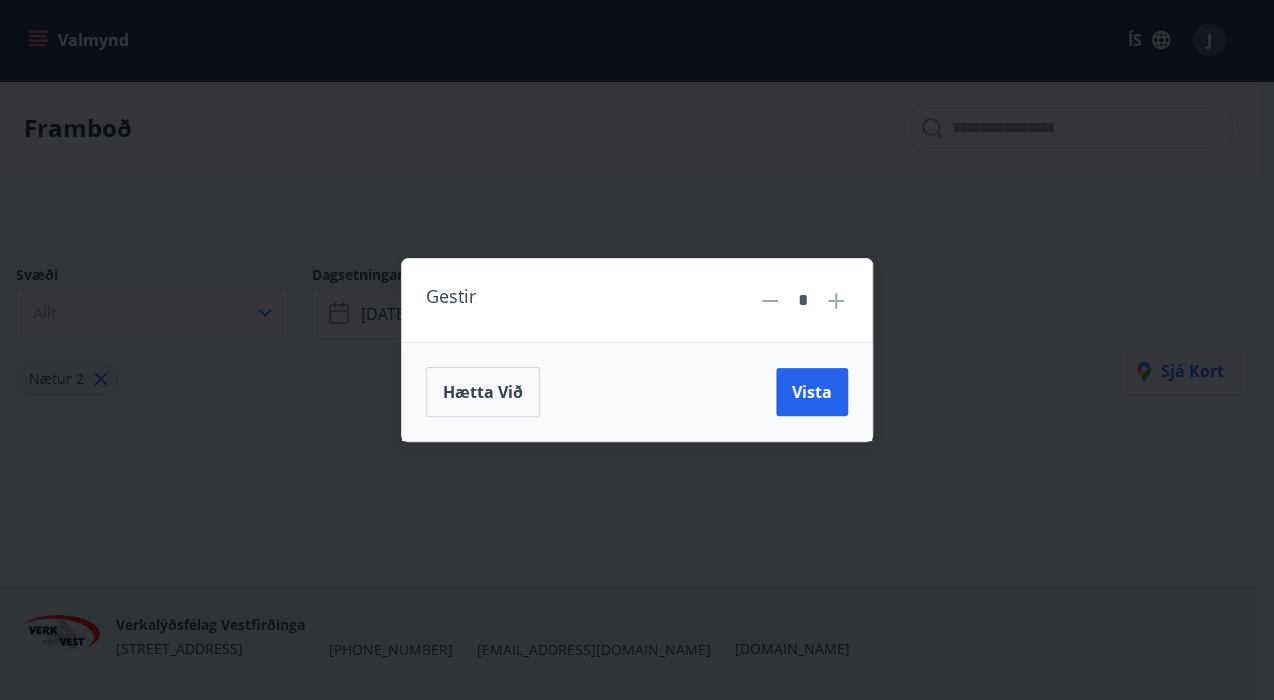 click 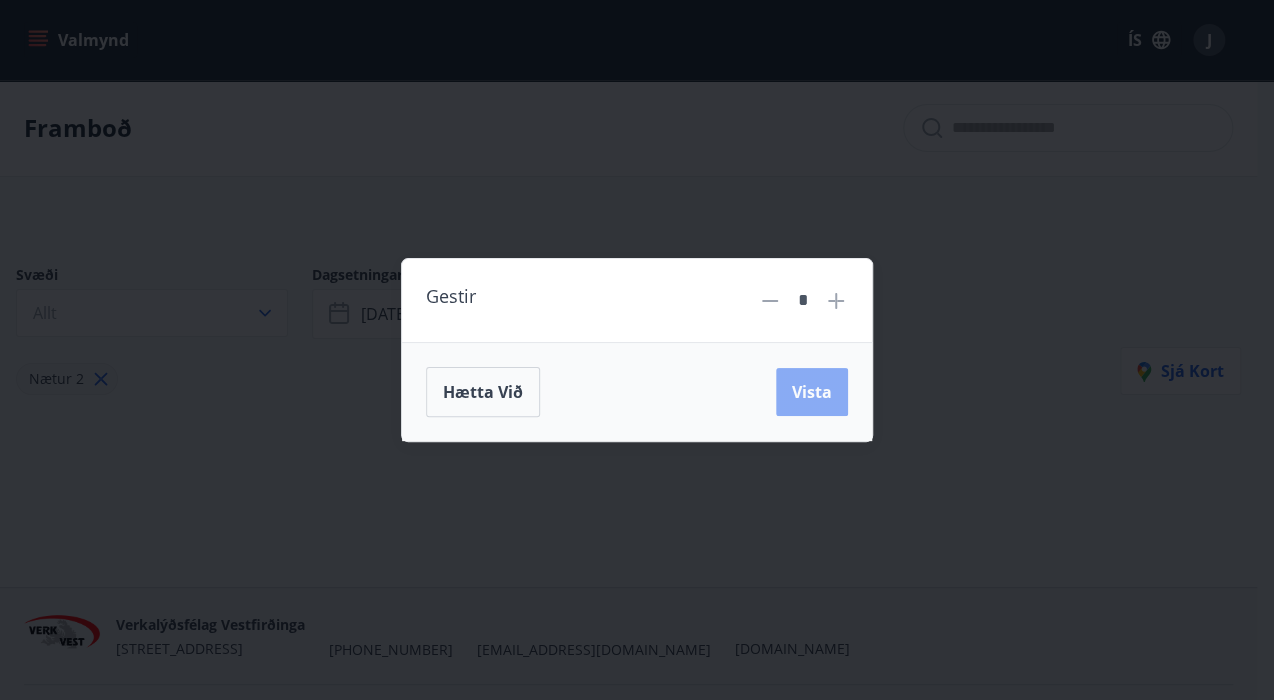 click on "Vista" at bounding box center (812, 392) 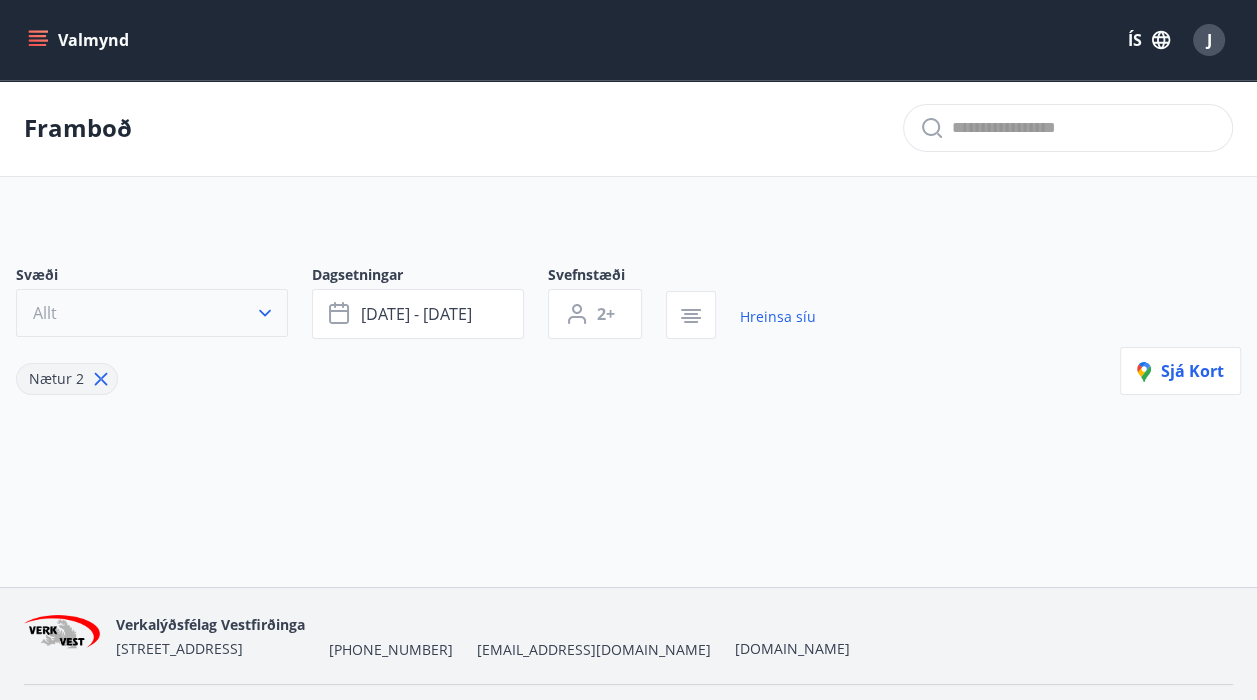 click 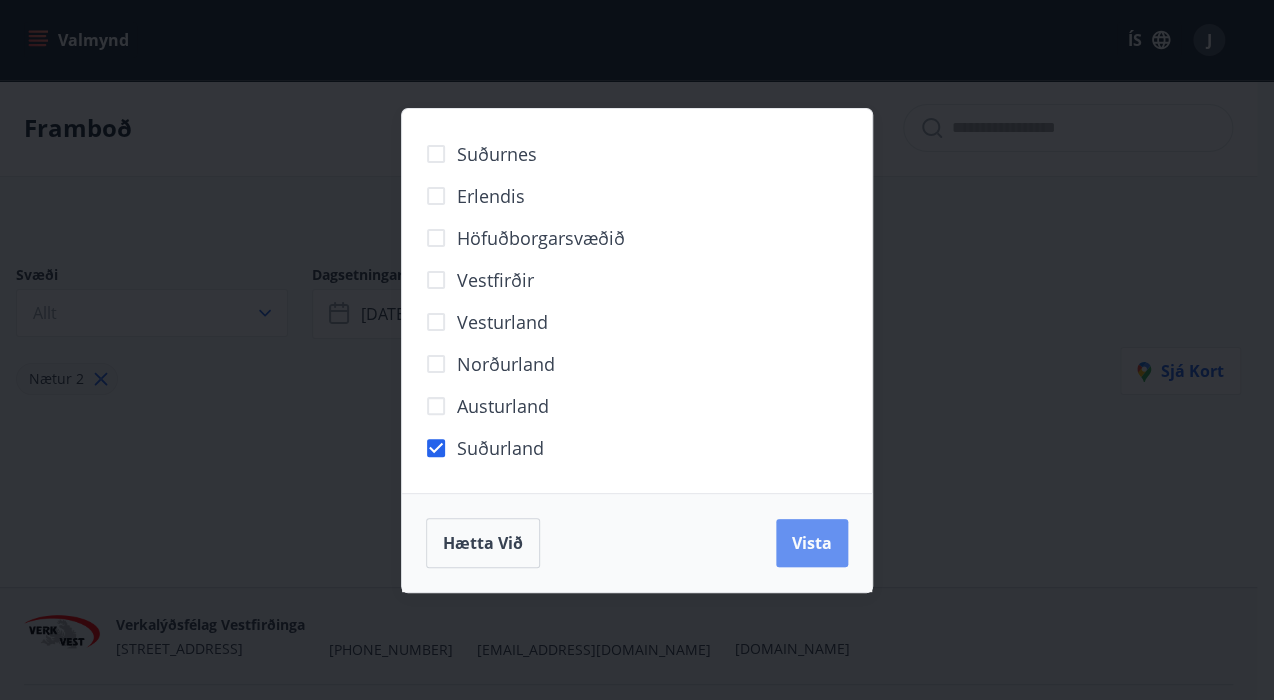 drag, startPoint x: 825, startPoint y: 530, endPoint x: 806, endPoint y: 523, distance: 20.248457 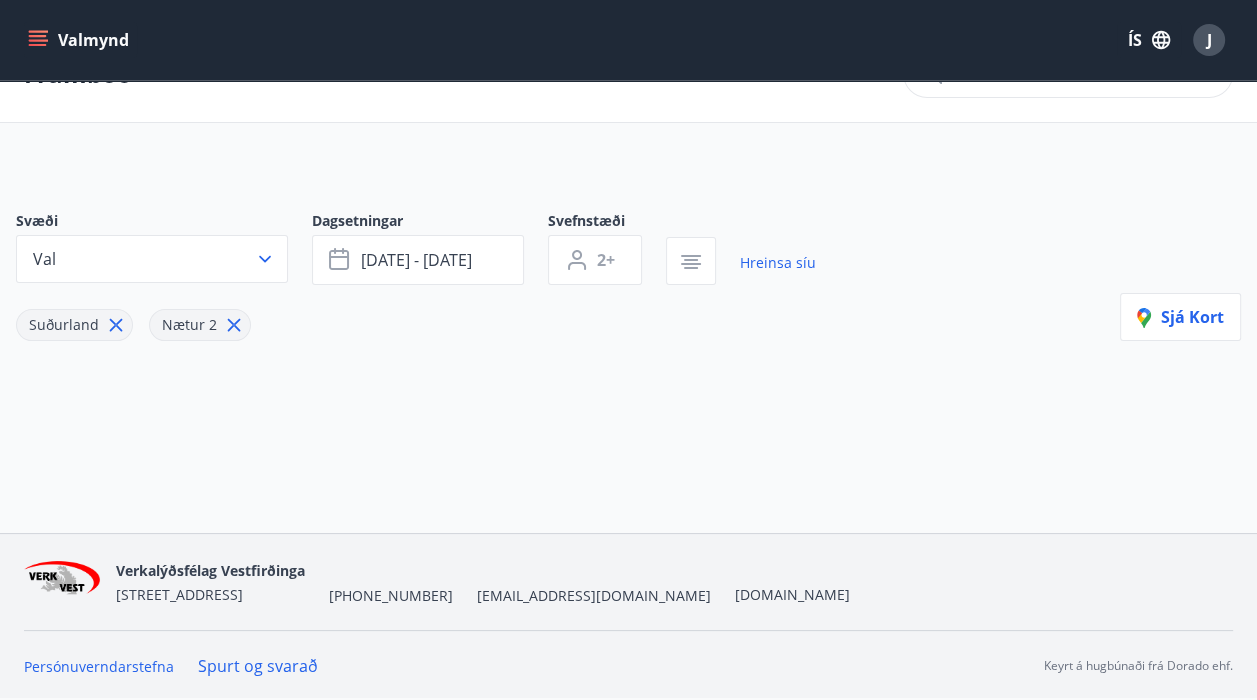 scroll, scrollTop: 0, scrollLeft: 0, axis: both 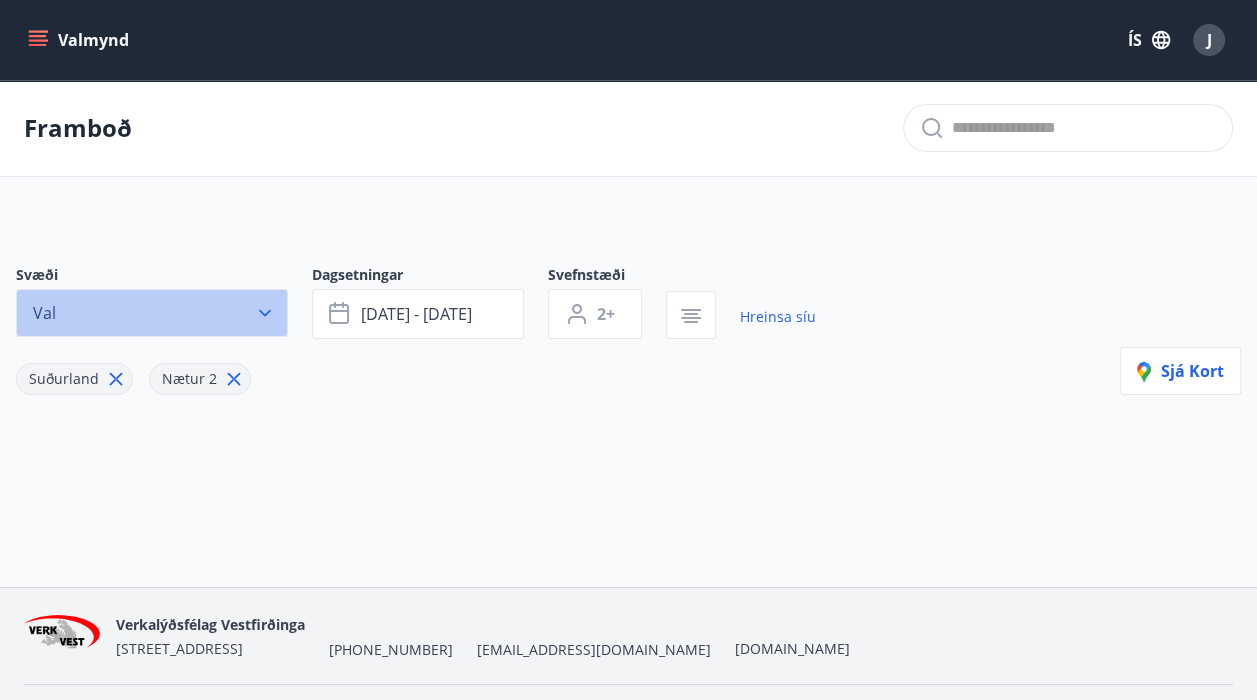 click 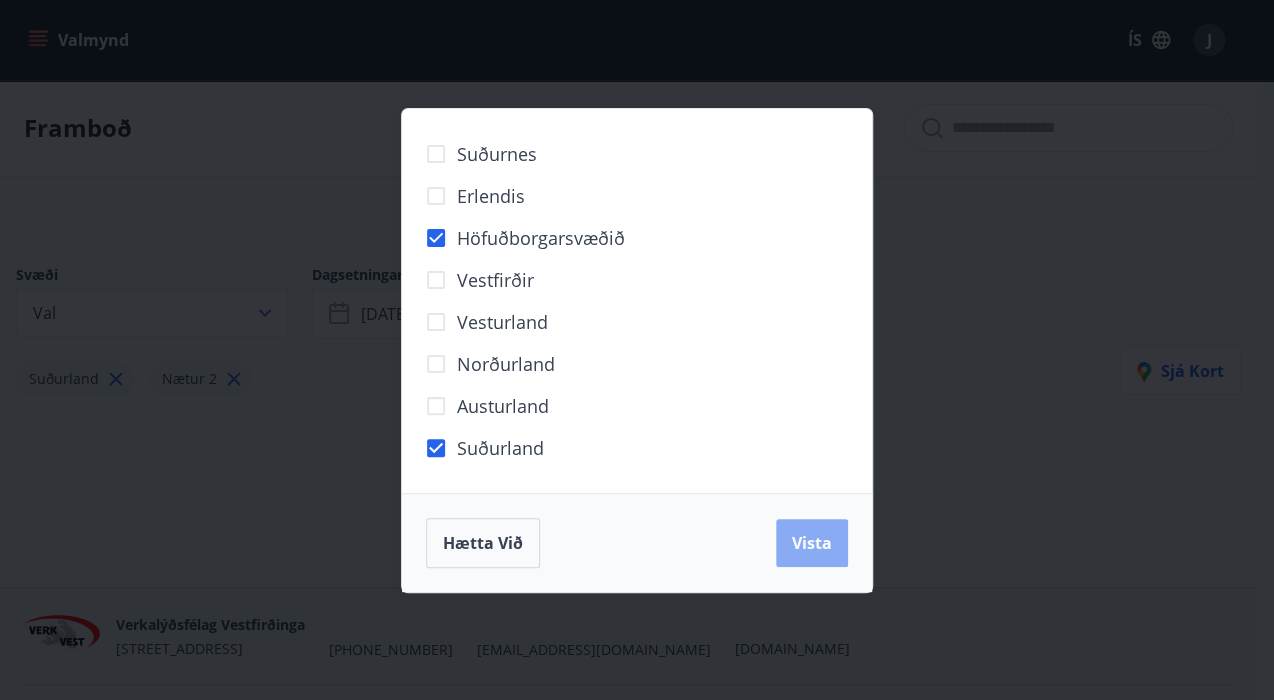 click on "Vista" at bounding box center [812, 543] 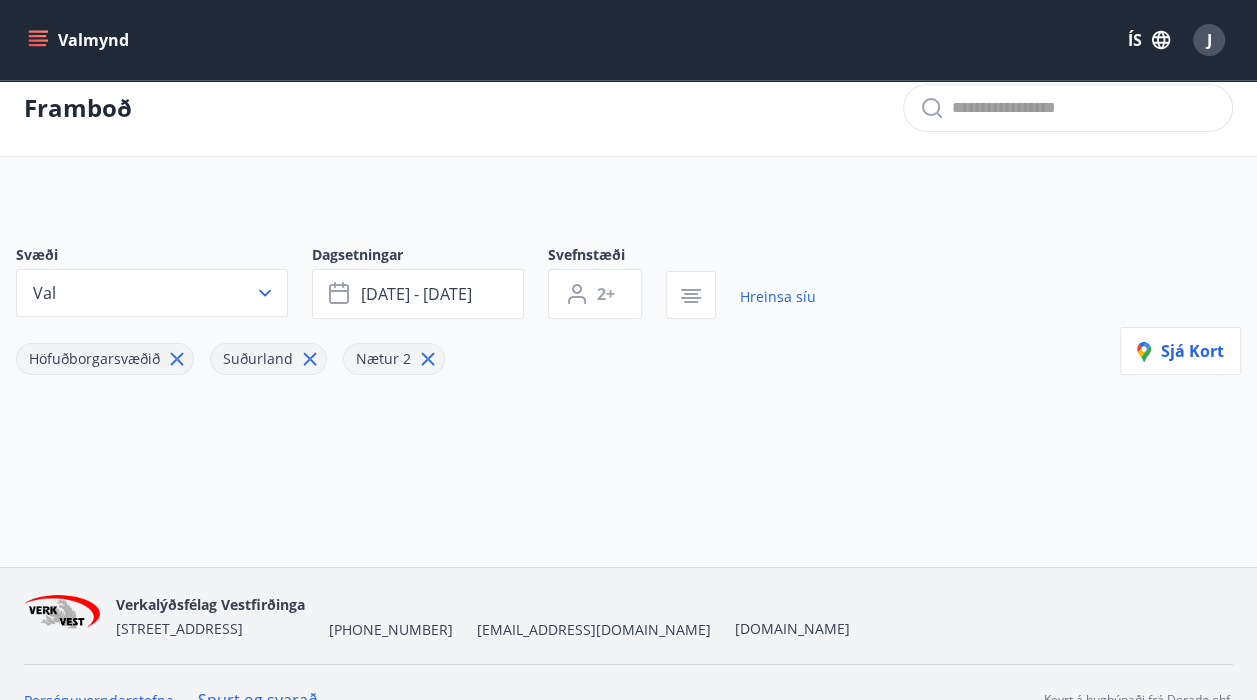 scroll, scrollTop: 0, scrollLeft: 0, axis: both 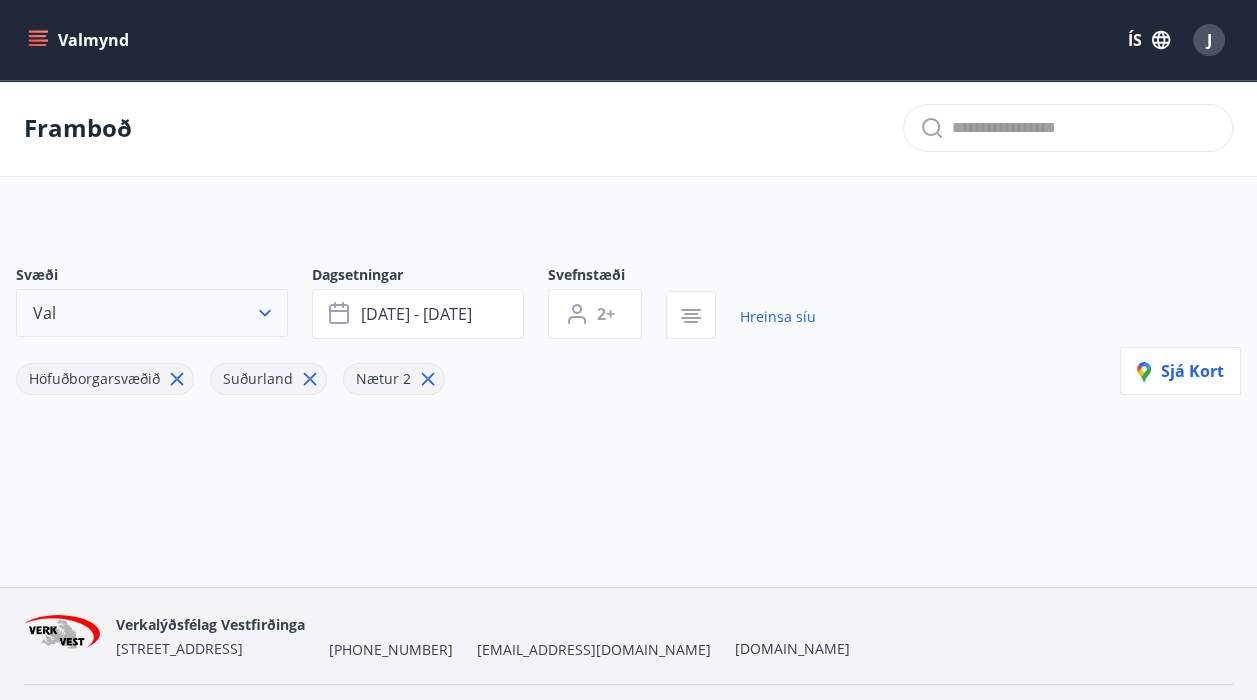 click 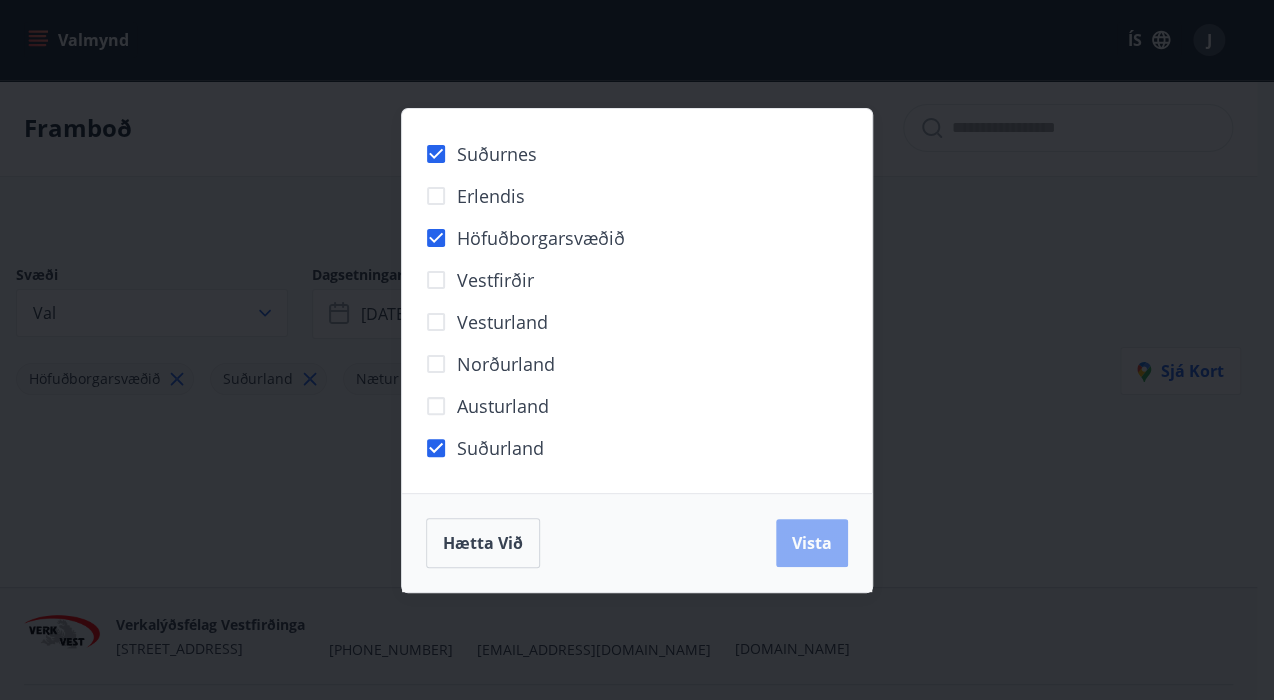 click on "Vista" at bounding box center [812, 543] 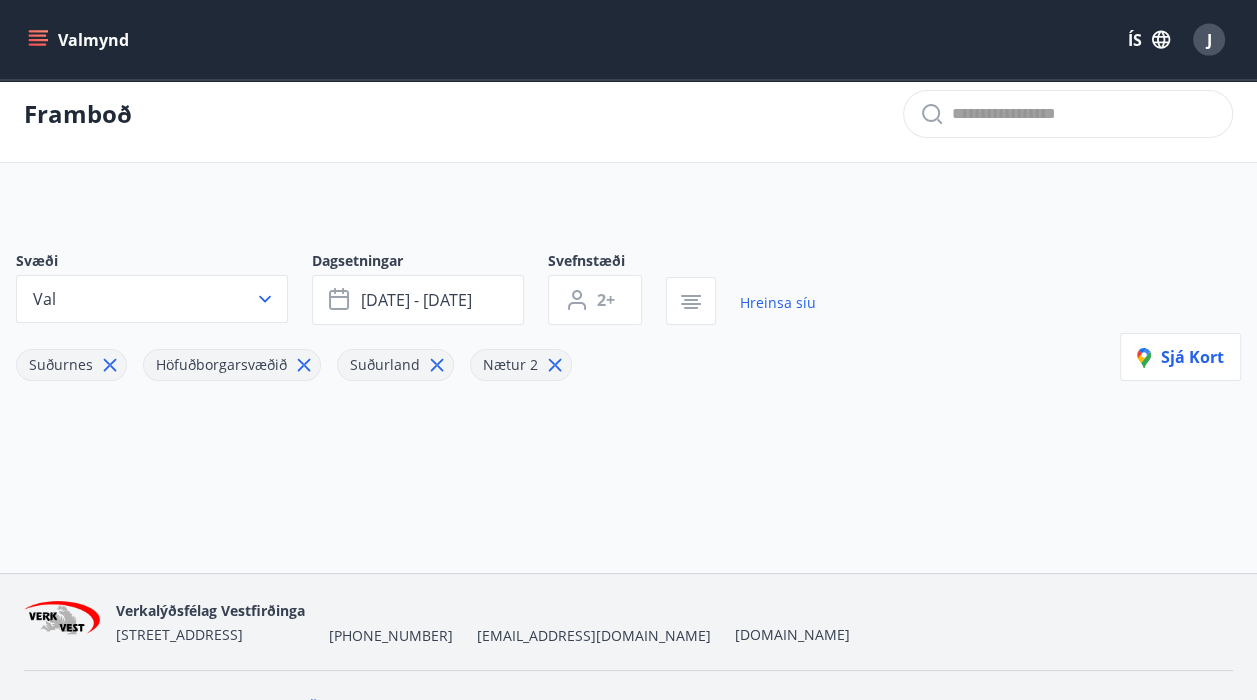 scroll, scrollTop: 0, scrollLeft: 0, axis: both 